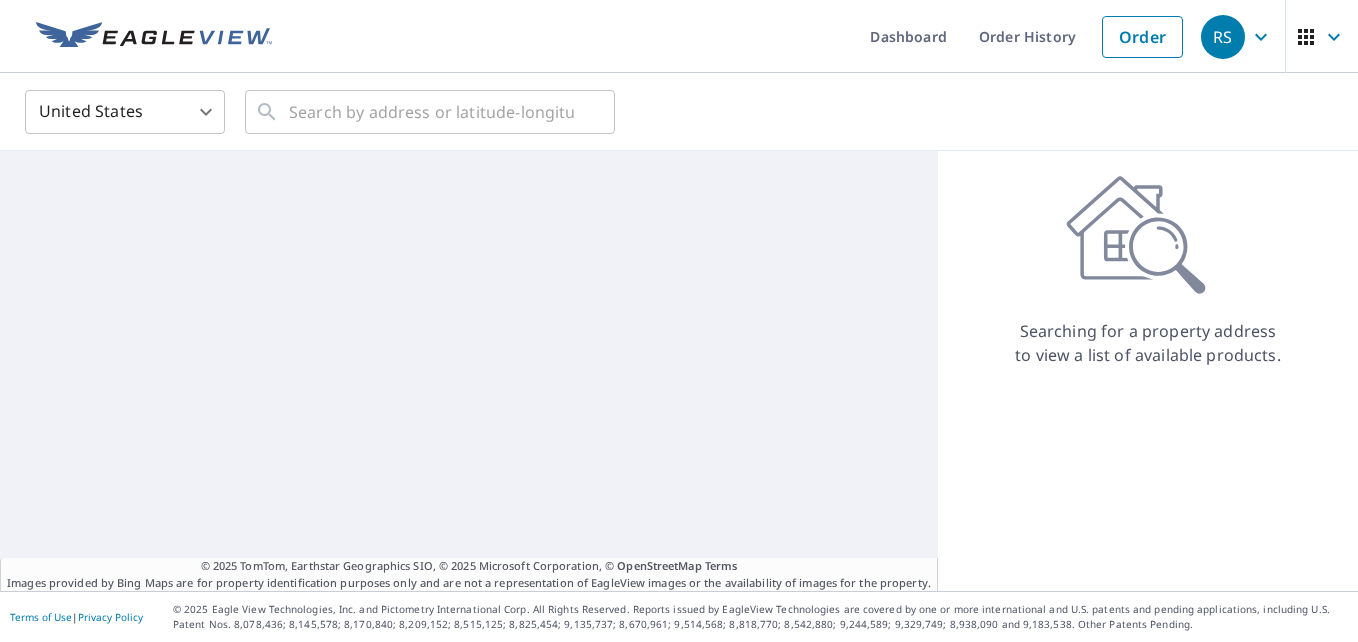 scroll, scrollTop: 0, scrollLeft: 0, axis: both 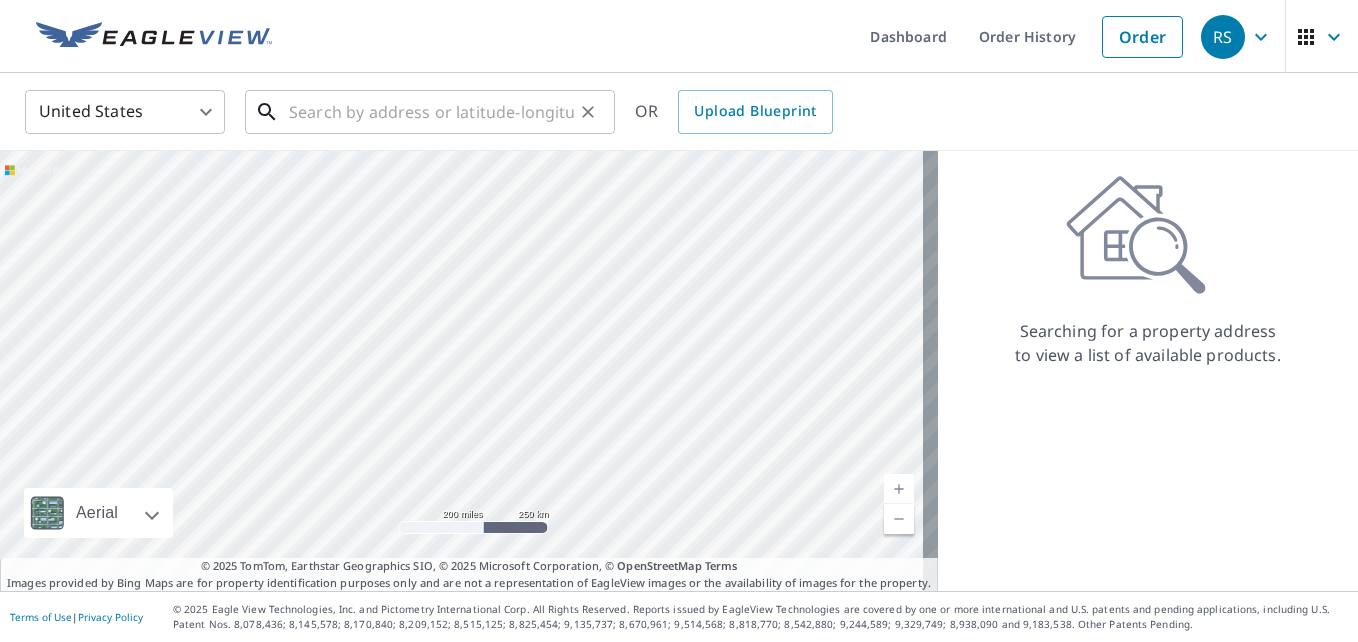 click at bounding box center [431, 112] 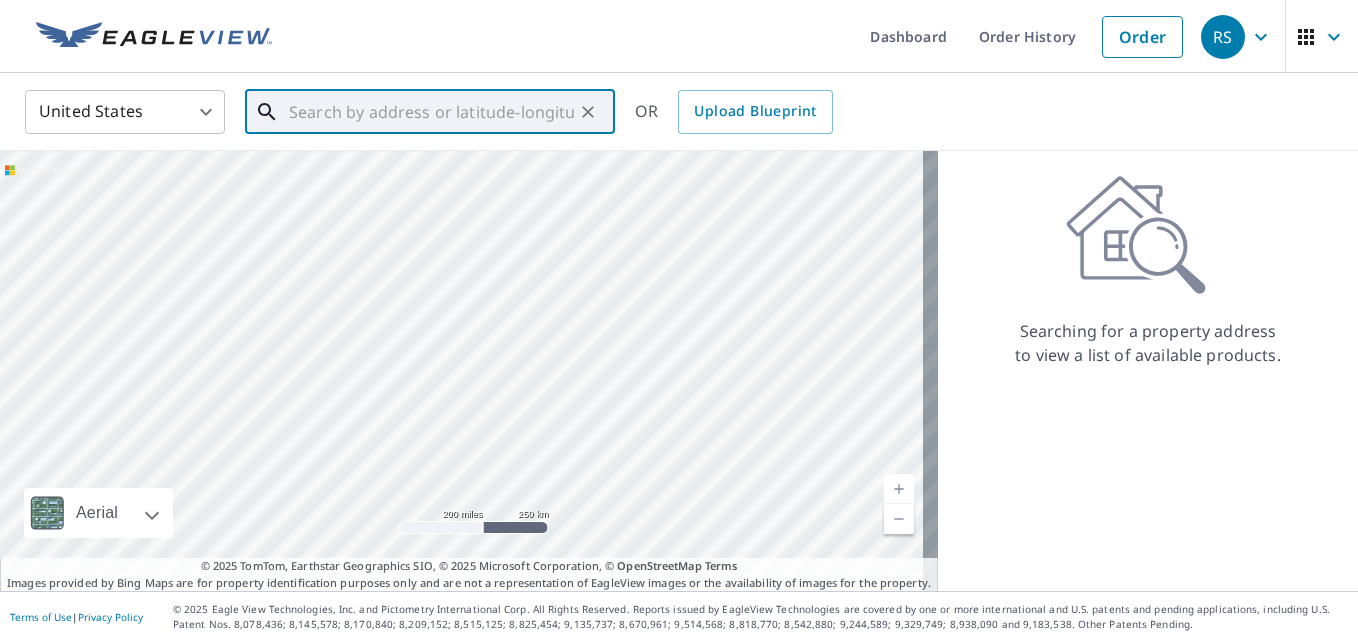 paste on "[NUMBER] [STREET] [CITY], [STATE] [POSTAL_CODE]" 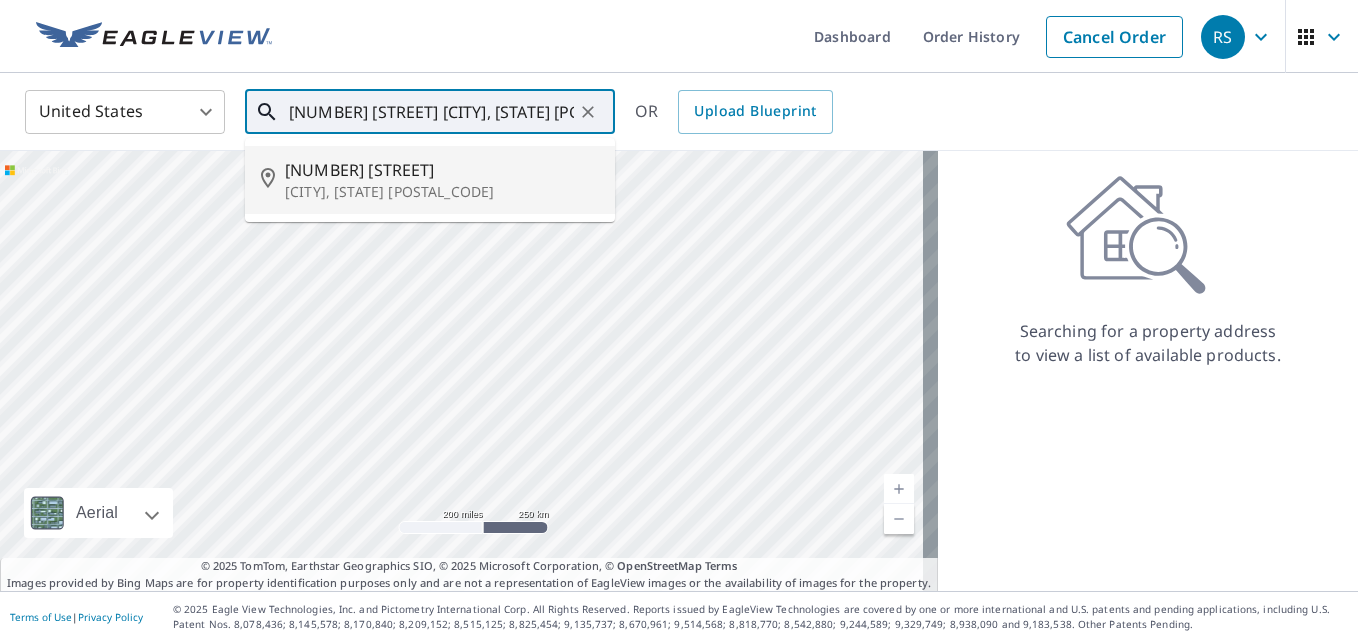 click on "[NUMBER] [STREET]" at bounding box center [442, 170] 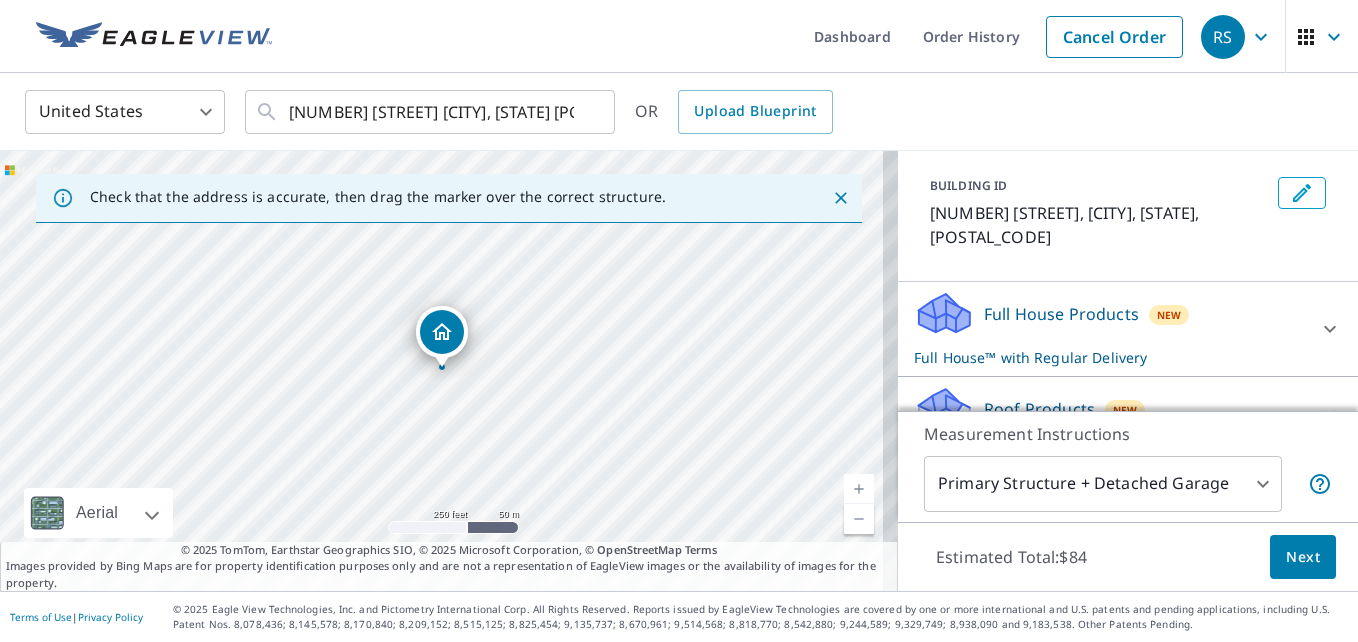 scroll, scrollTop: 200, scrollLeft: 0, axis: vertical 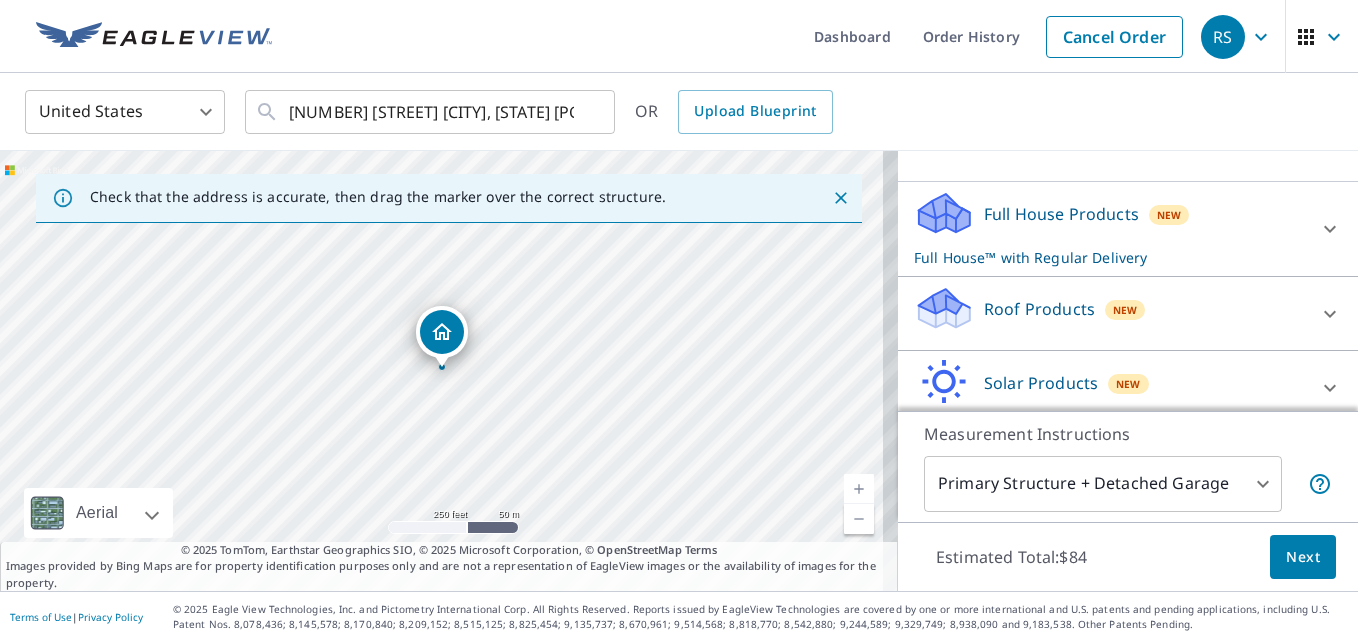 click on "Roof Products" at bounding box center [1039, 309] 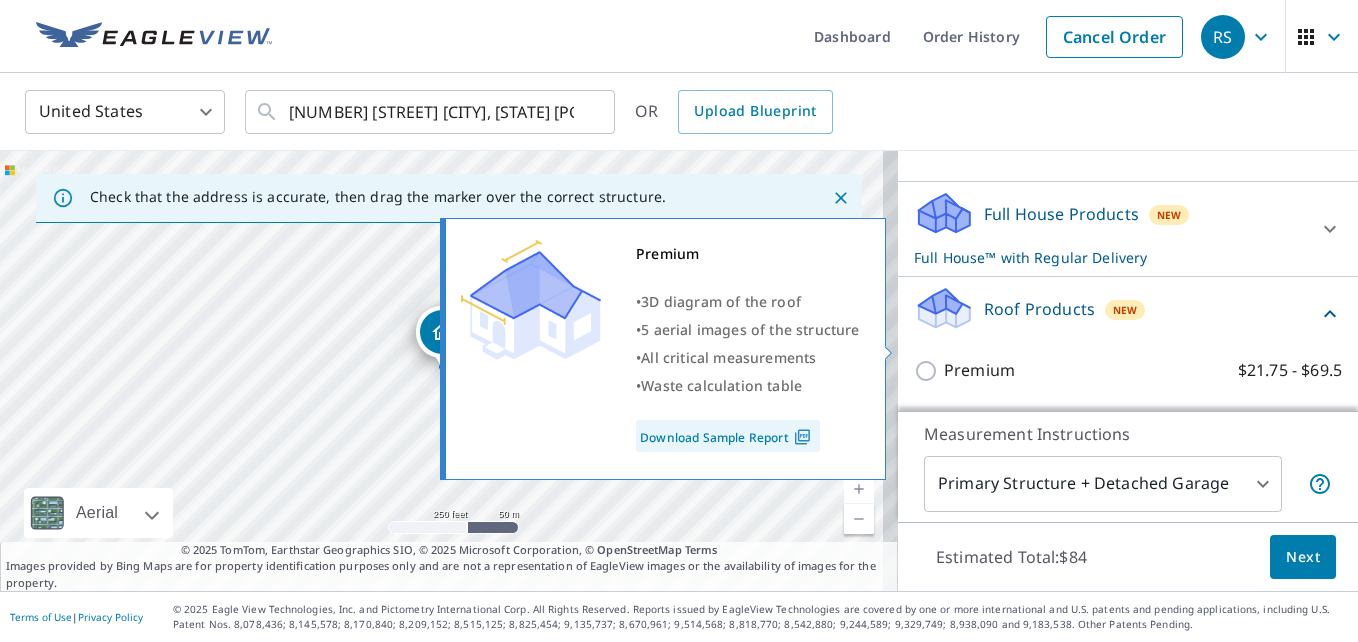 click on "Premium" at bounding box center [979, 370] 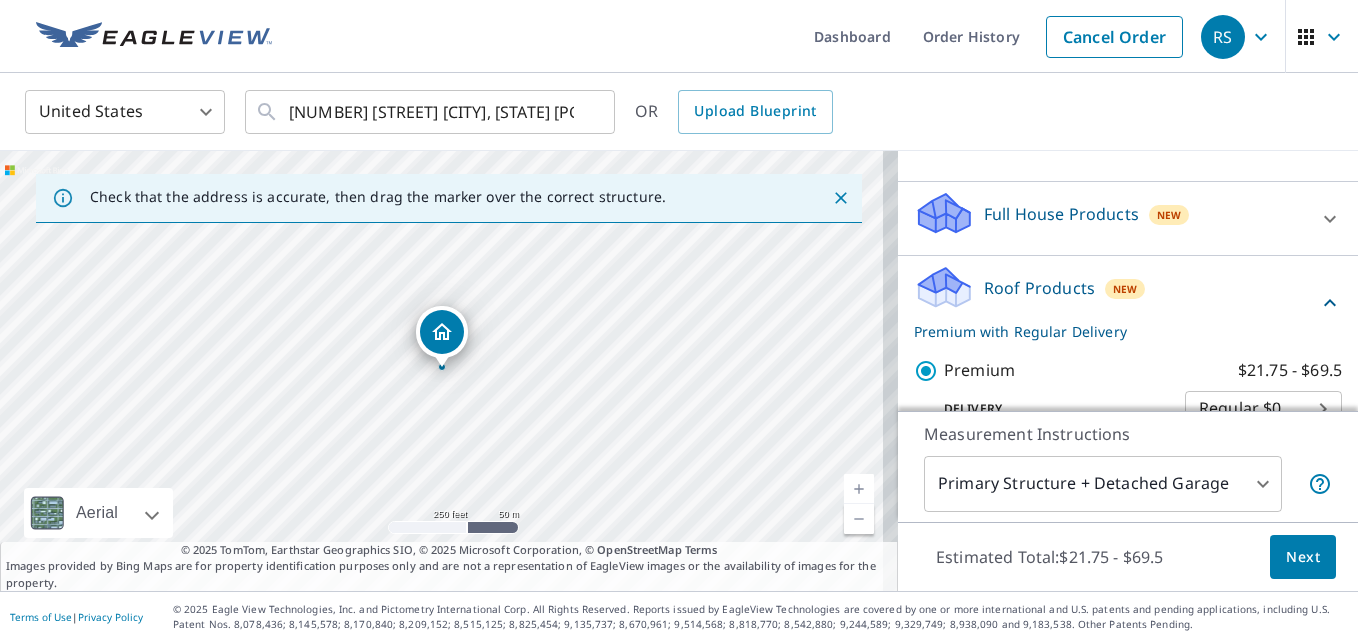 click on "Next" at bounding box center [1303, 557] 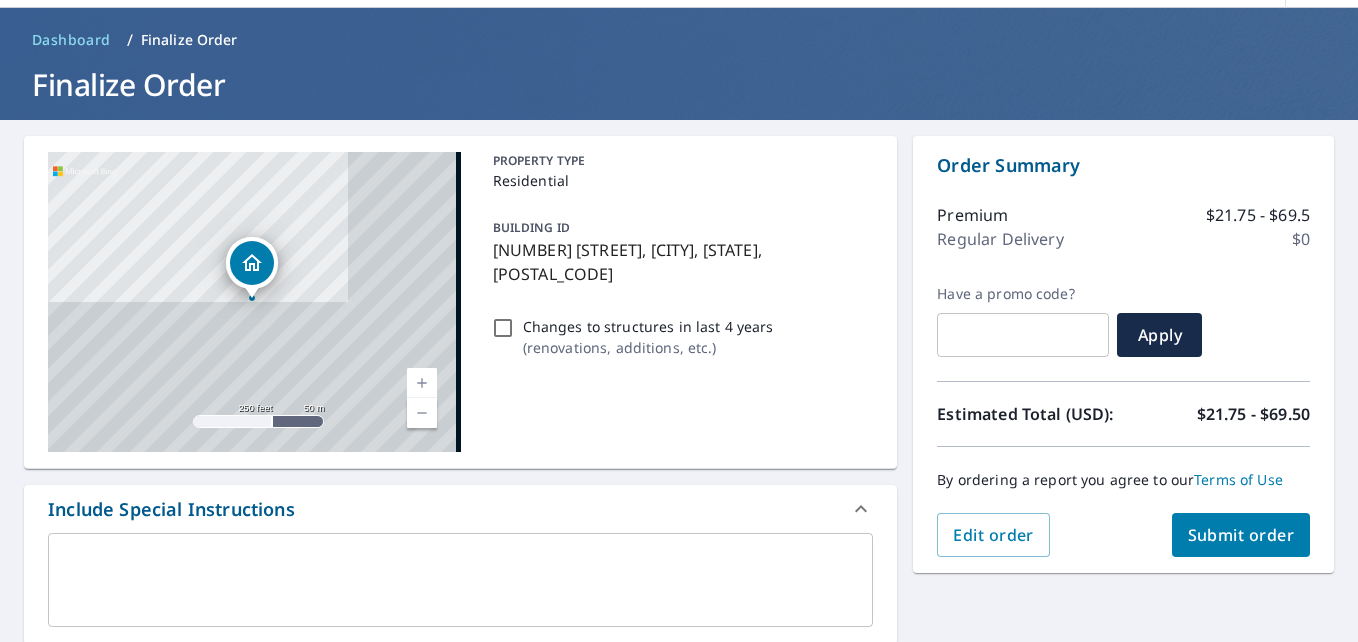 scroll, scrollTop: 100, scrollLeft: 0, axis: vertical 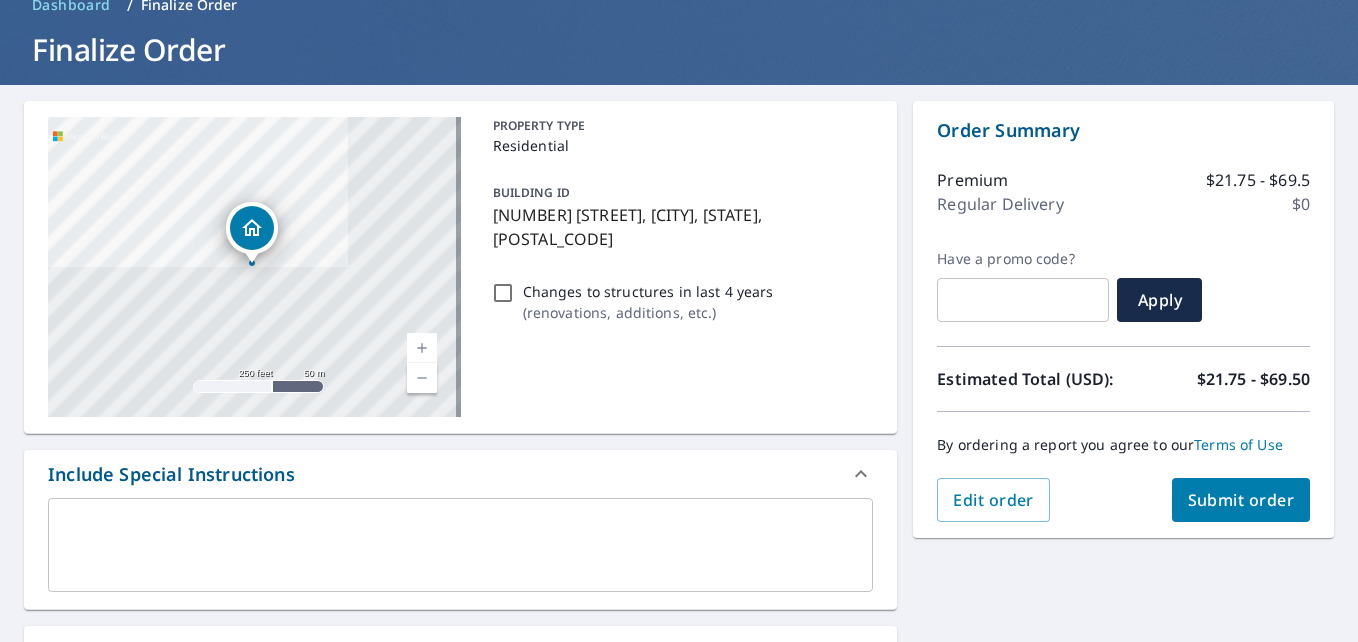 click on "Submit order" at bounding box center [1241, 500] 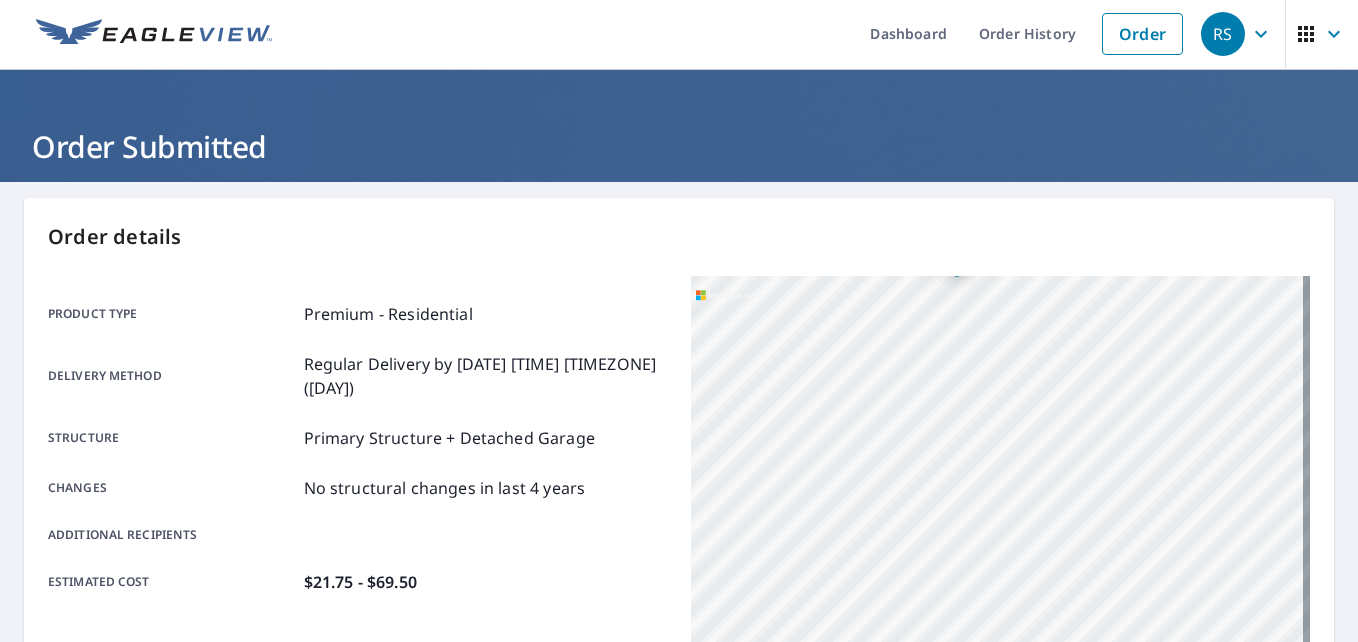 scroll, scrollTop: 0, scrollLeft: 0, axis: both 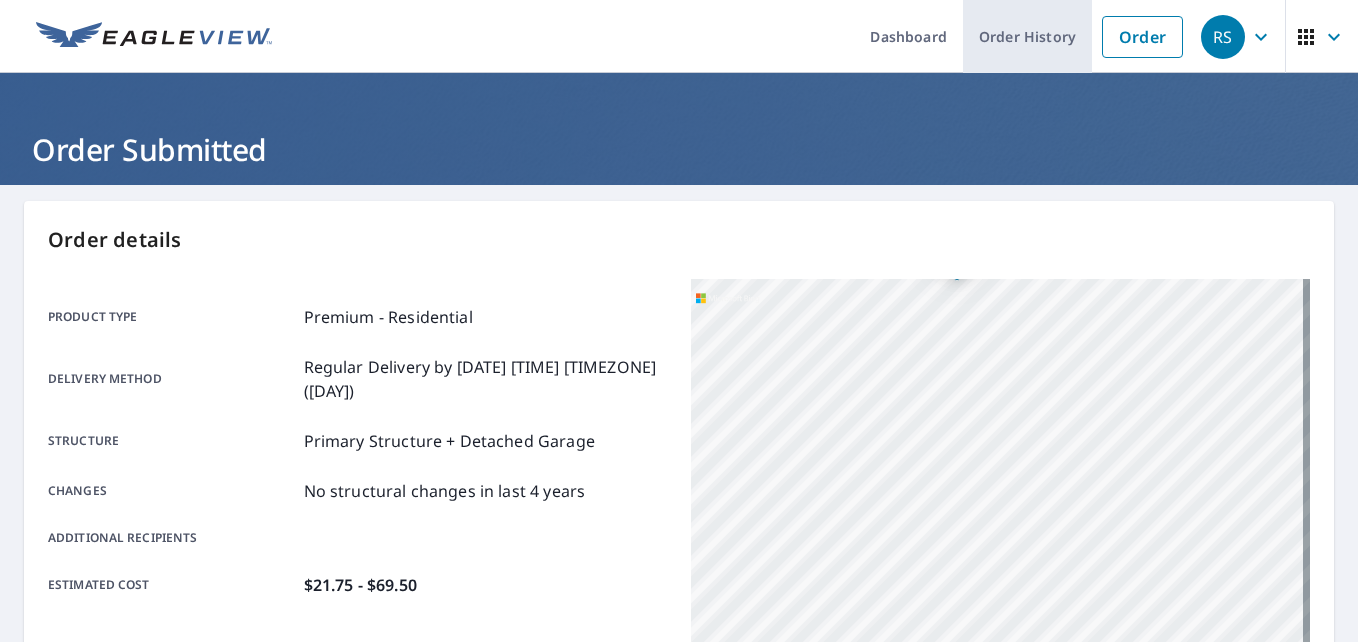 click on "Order History" at bounding box center [1027, 36] 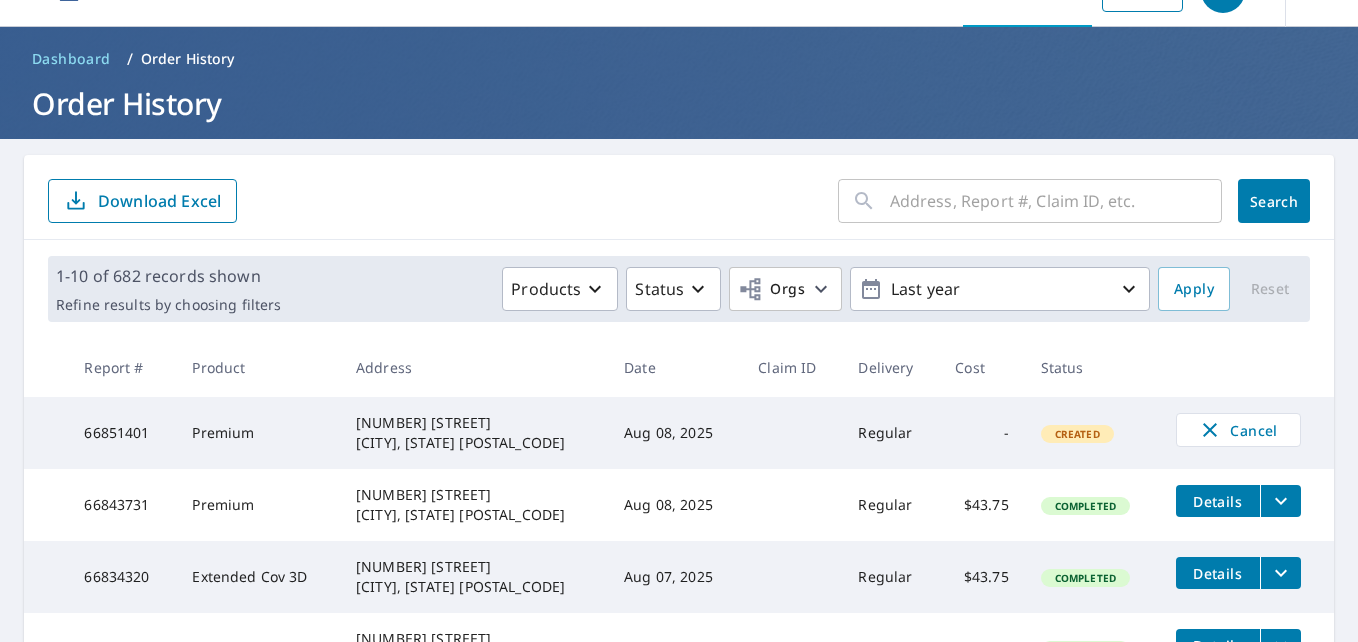 scroll, scrollTop: 0, scrollLeft: 0, axis: both 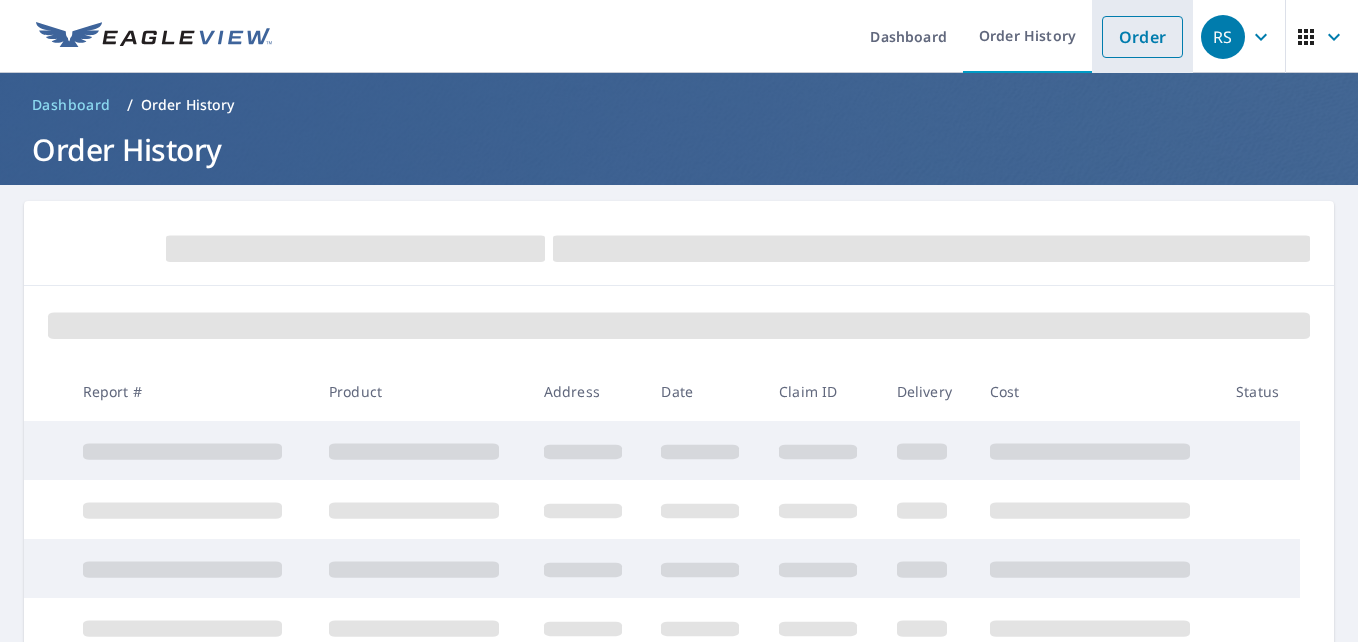 click on "Order" at bounding box center (1142, 37) 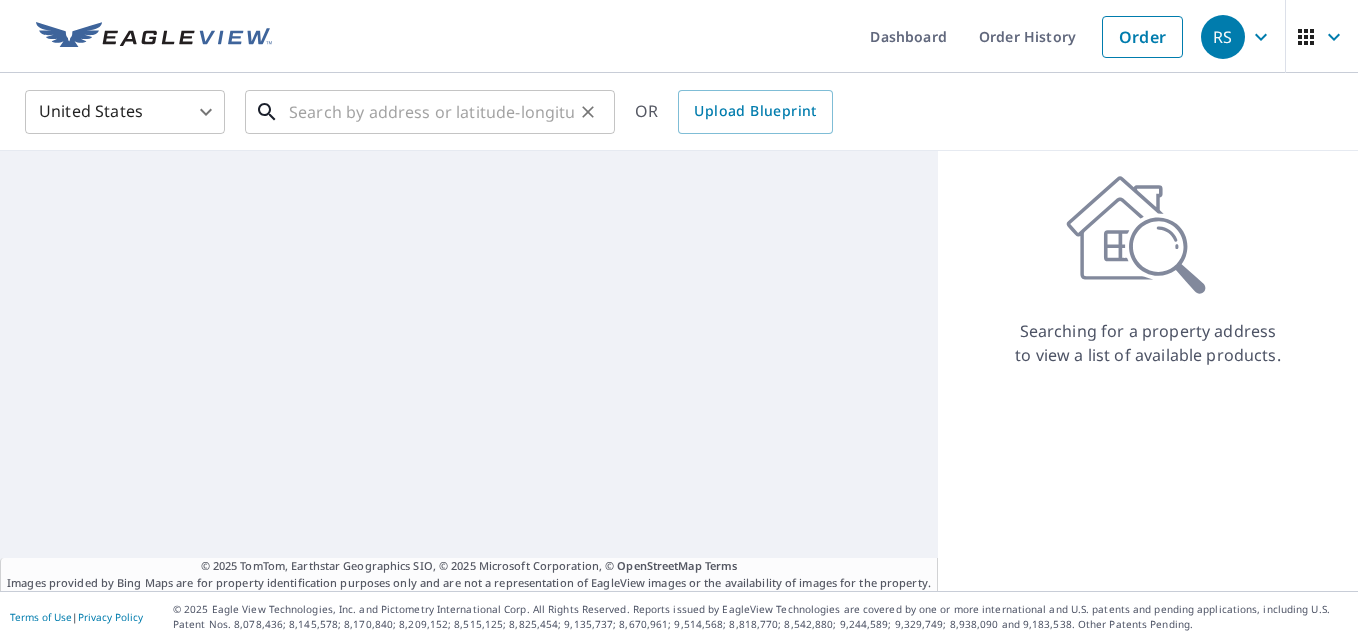 click at bounding box center (431, 112) 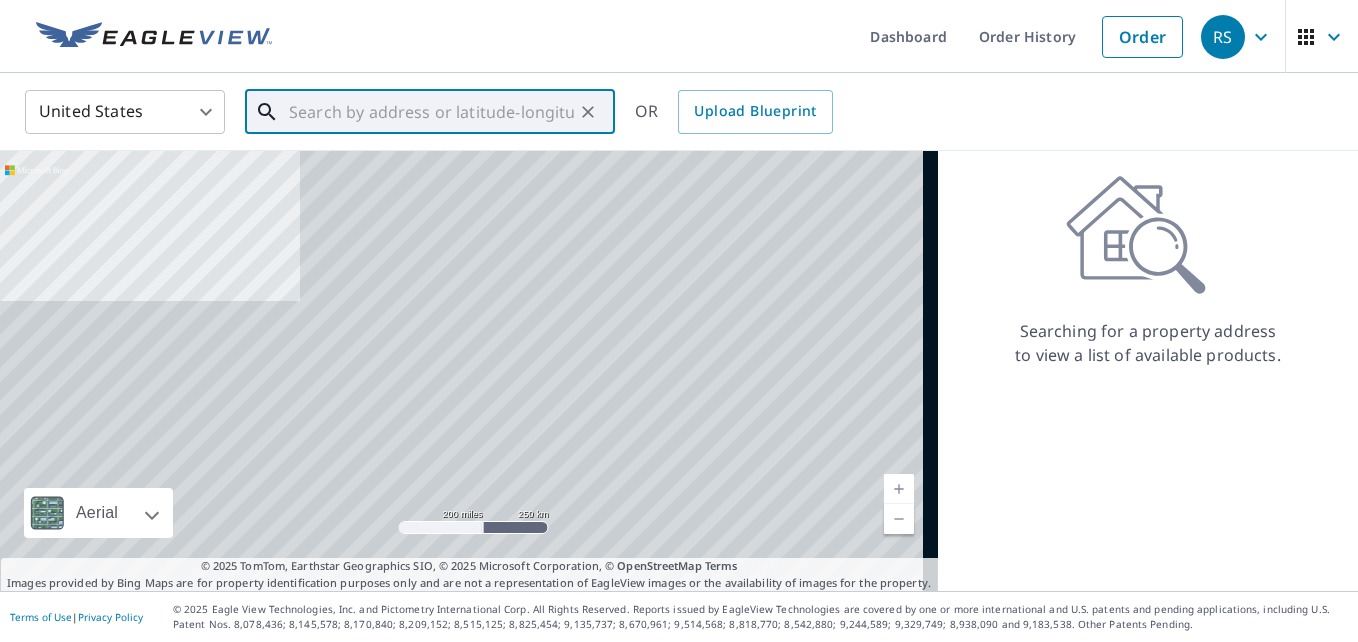 paste on "2301 Pettit Dr Conyers, GA 30012" 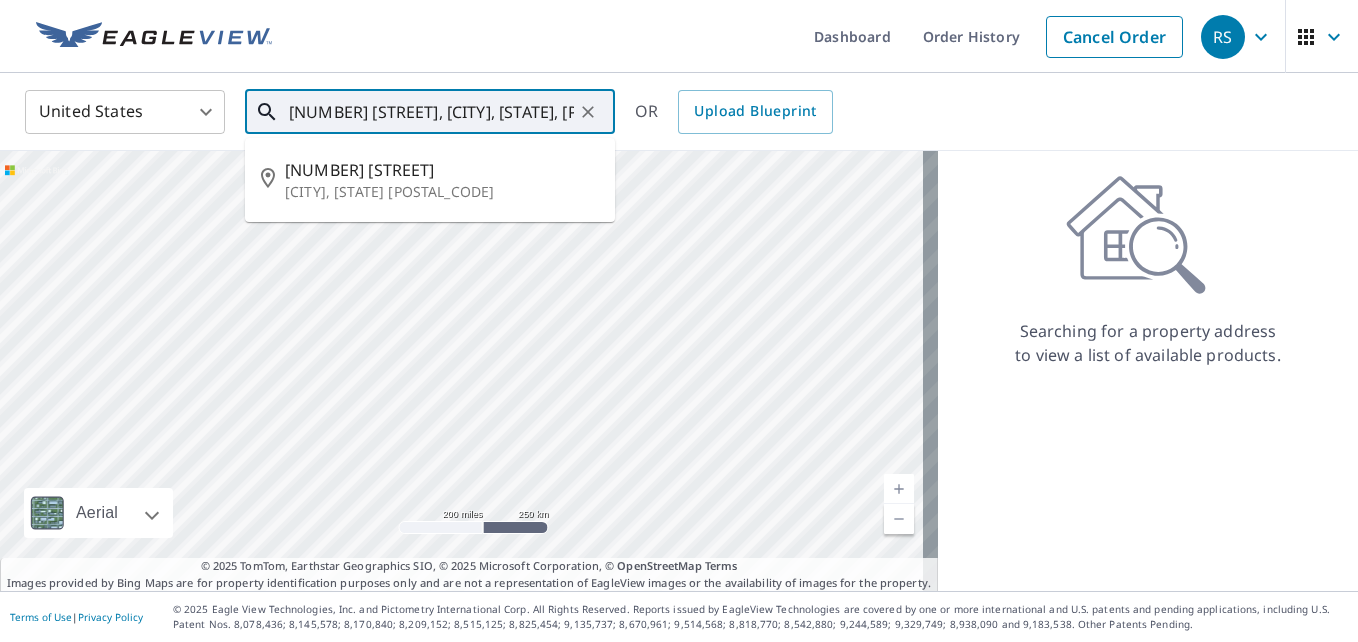 click on "Conyers, GA 30012" at bounding box center [442, 192] 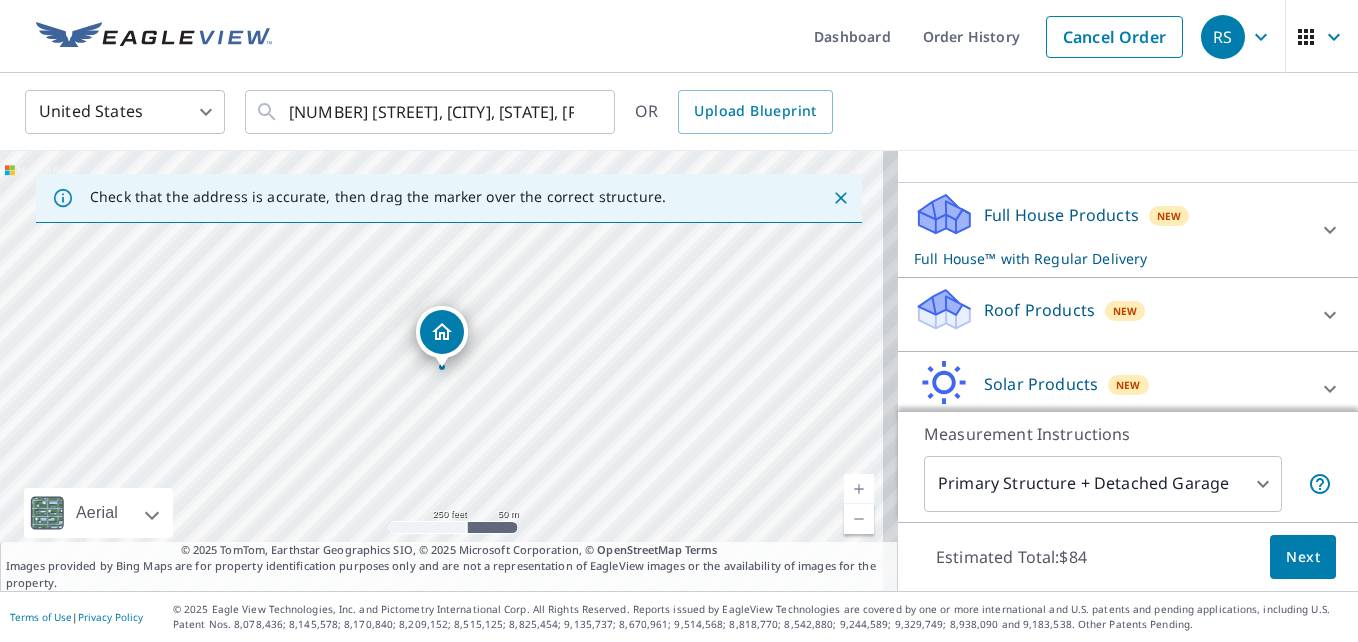 scroll, scrollTop: 200, scrollLeft: 0, axis: vertical 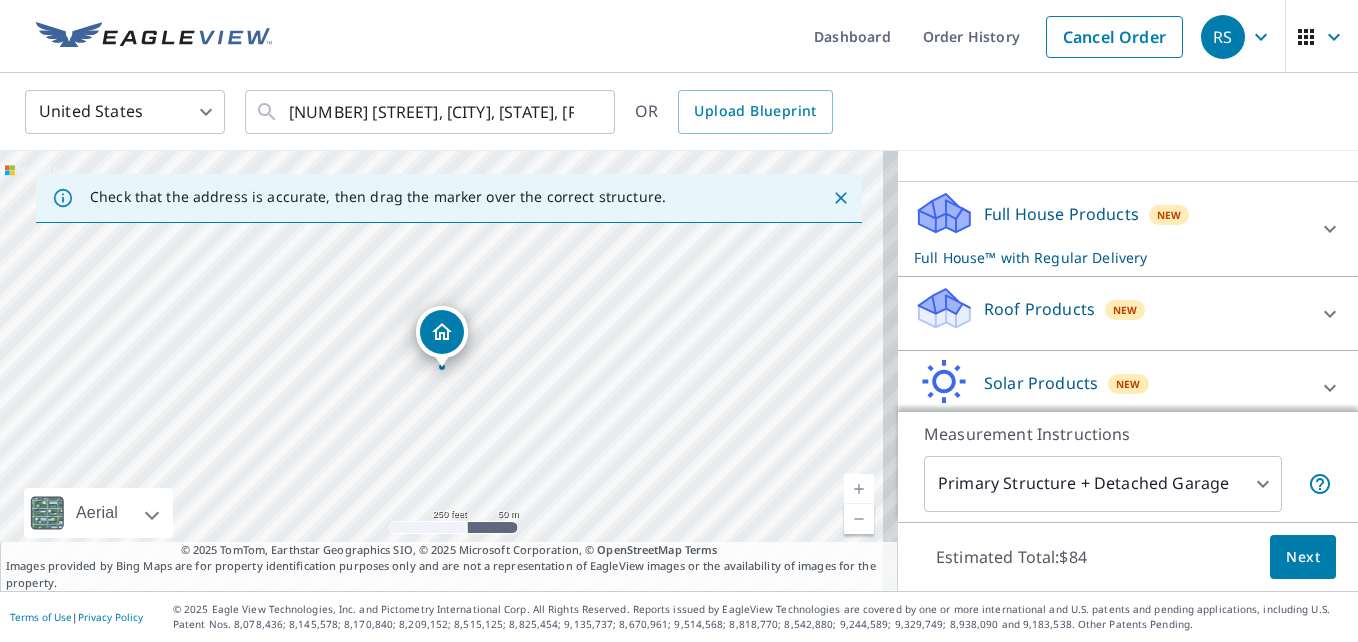 click on "Roof Products New" at bounding box center [1110, 313] 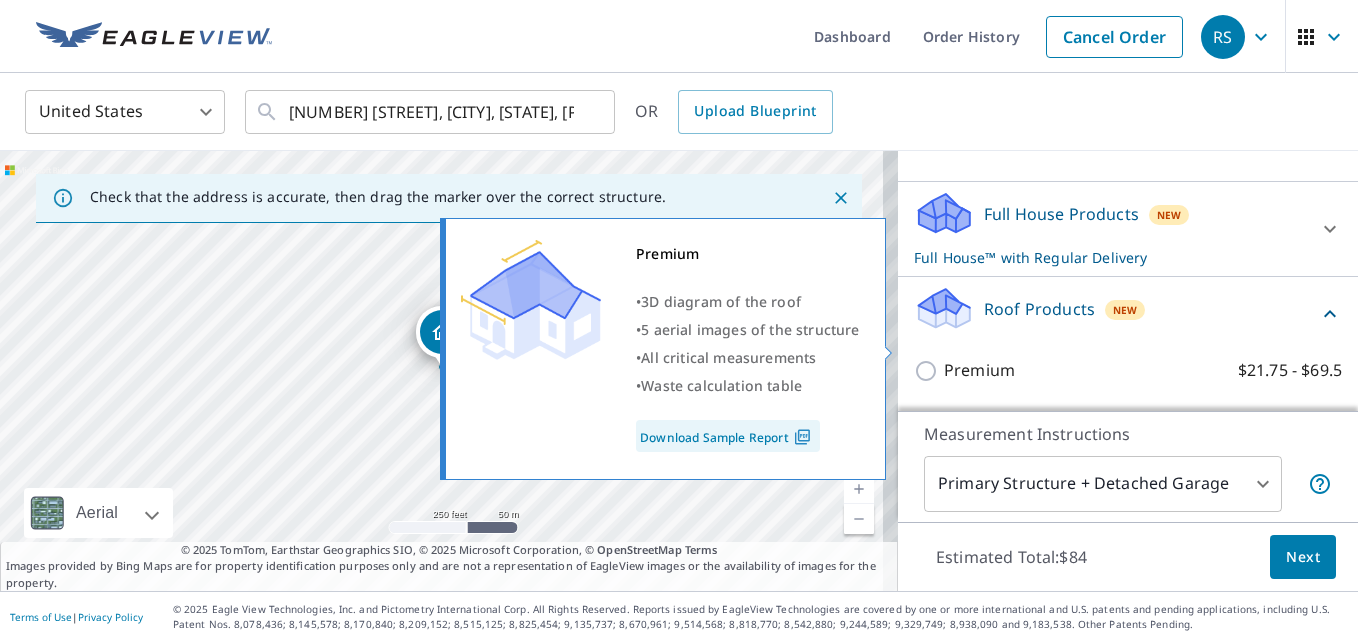 click on "Premium" at bounding box center (979, 370) 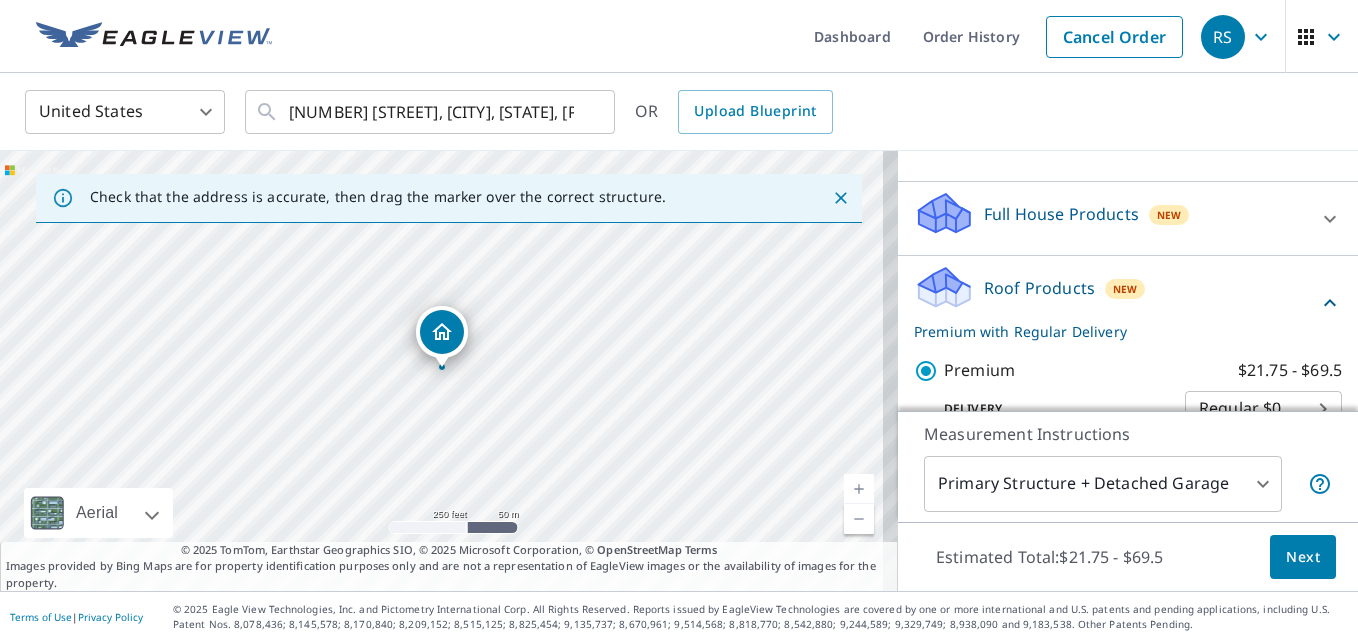click on "Next" at bounding box center (1303, 557) 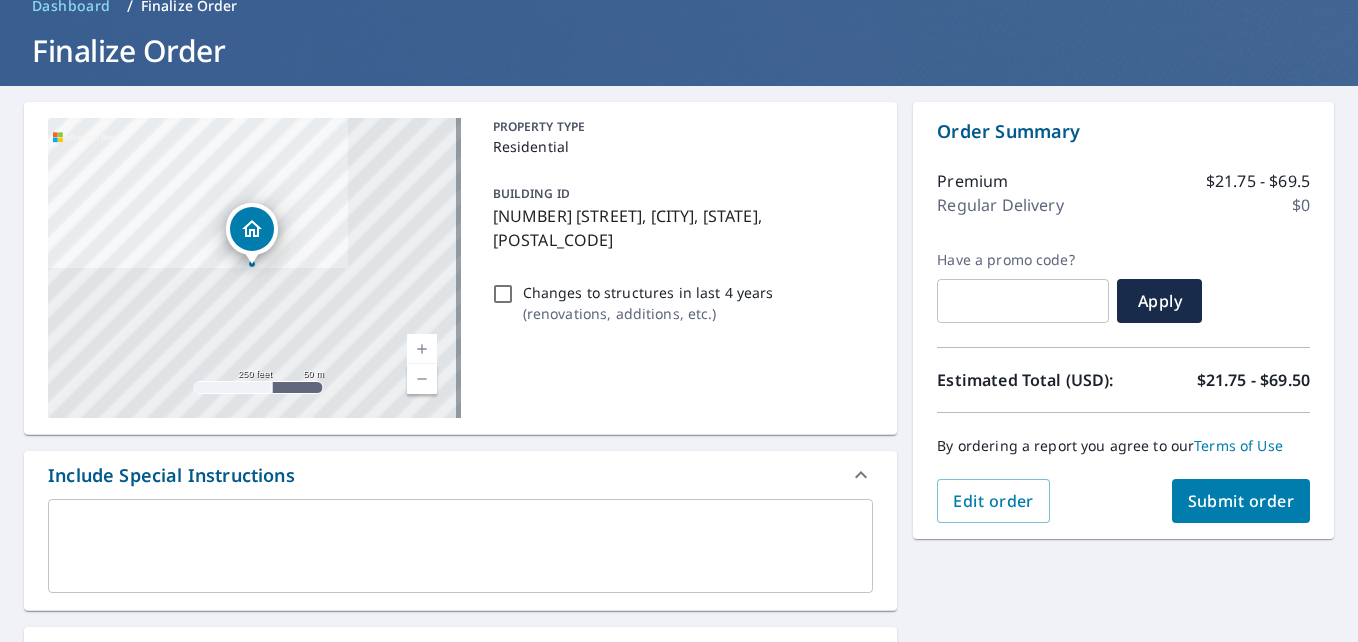 scroll, scrollTop: 100, scrollLeft: 0, axis: vertical 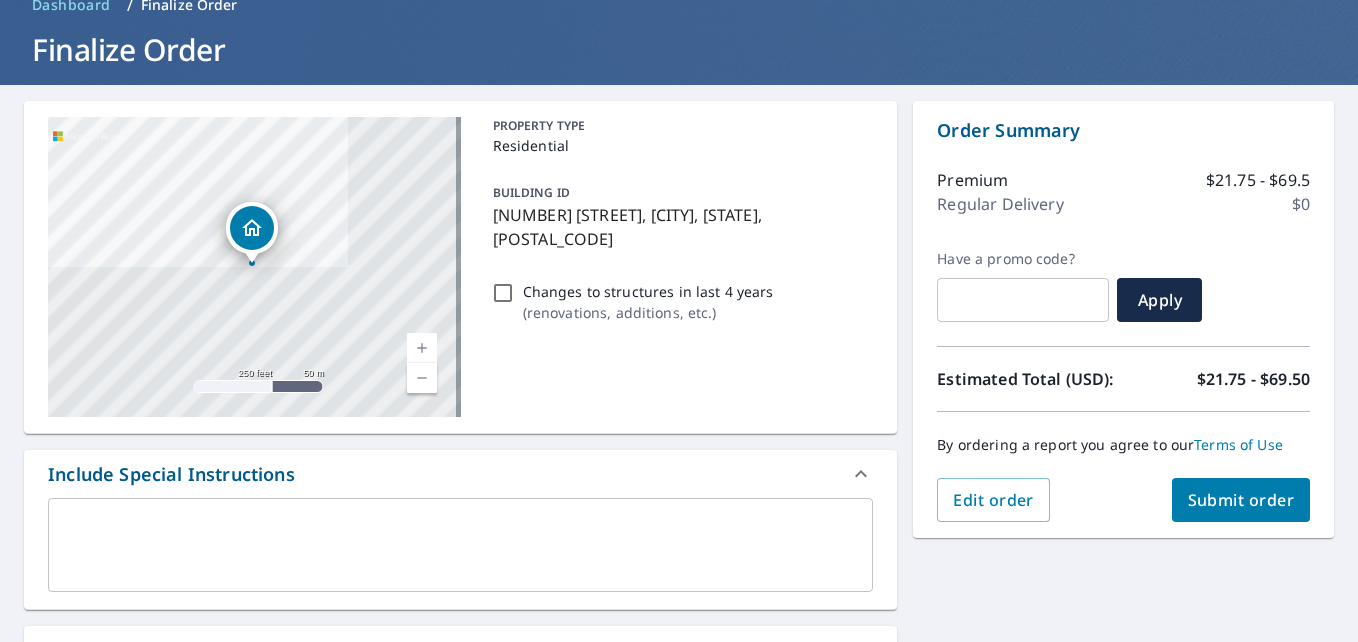 click on "Submit order" at bounding box center (1241, 500) 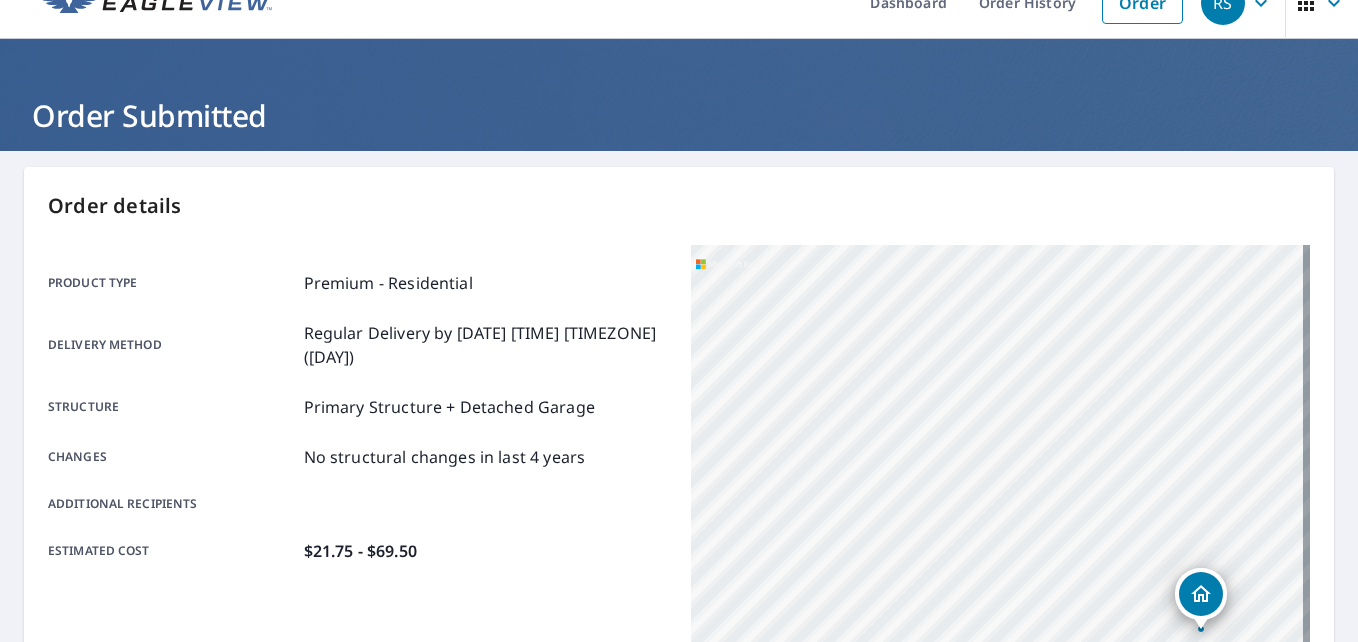 scroll, scrollTop: 0, scrollLeft: 0, axis: both 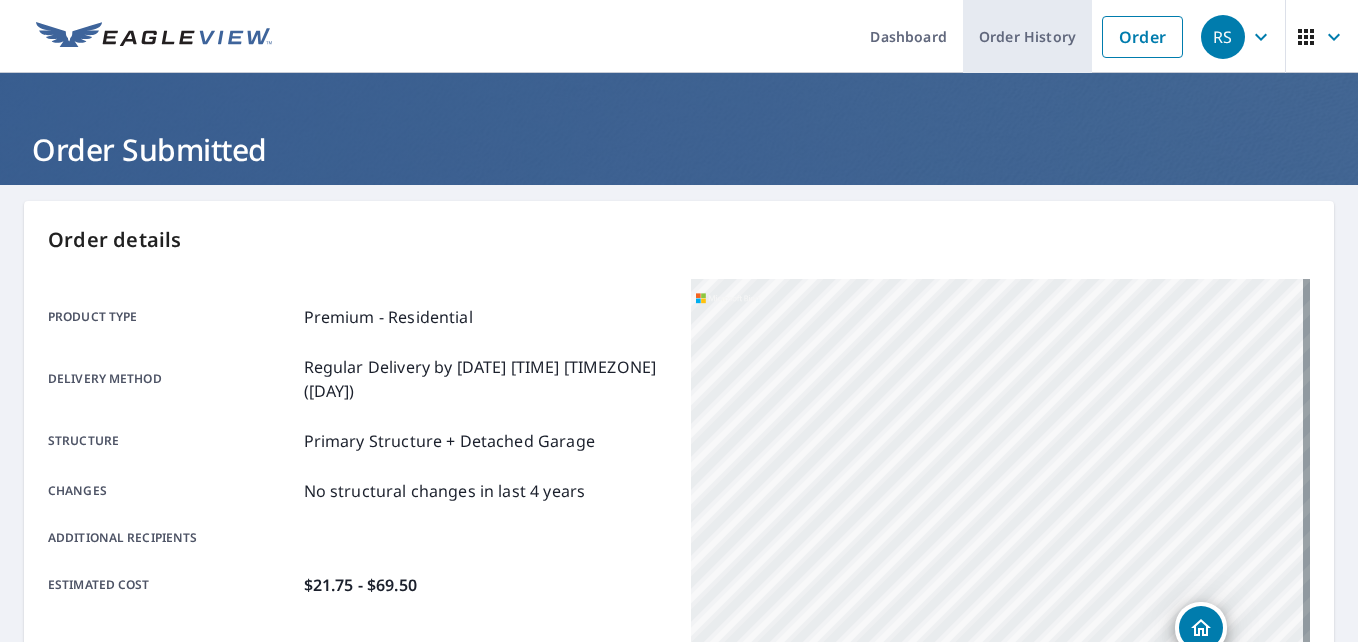 click on "Order History" at bounding box center (1027, 36) 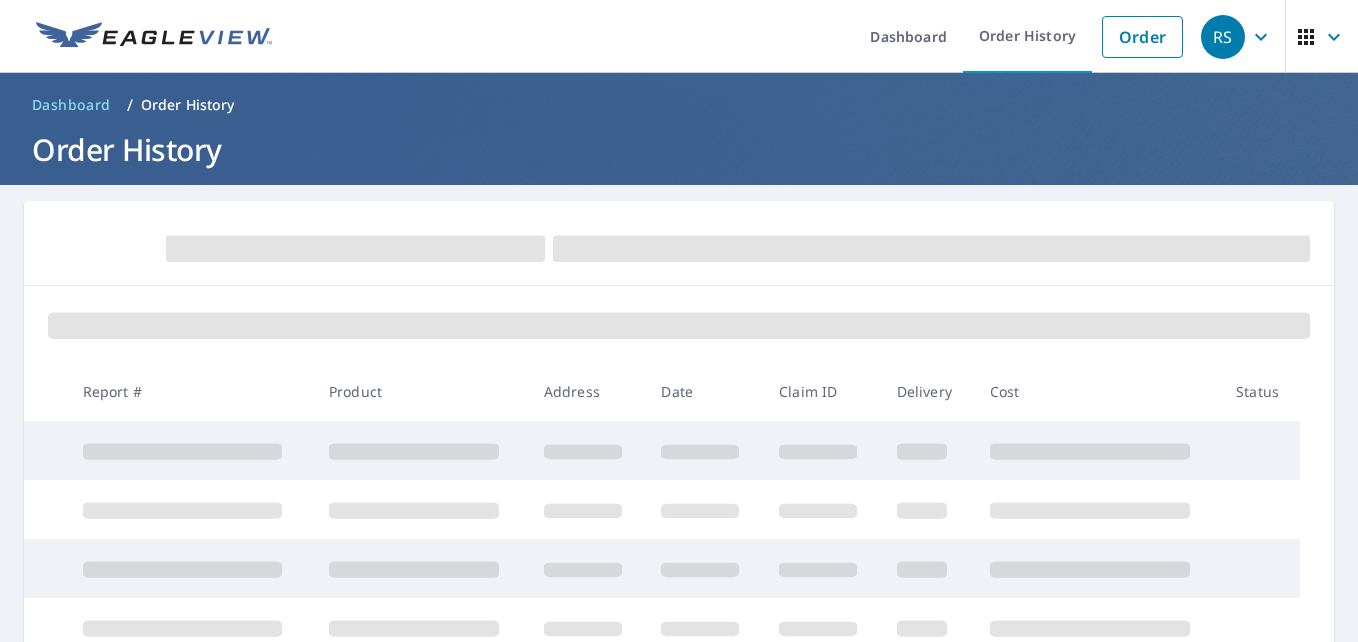 scroll, scrollTop: 0, scrollLeft: 0, axis: both 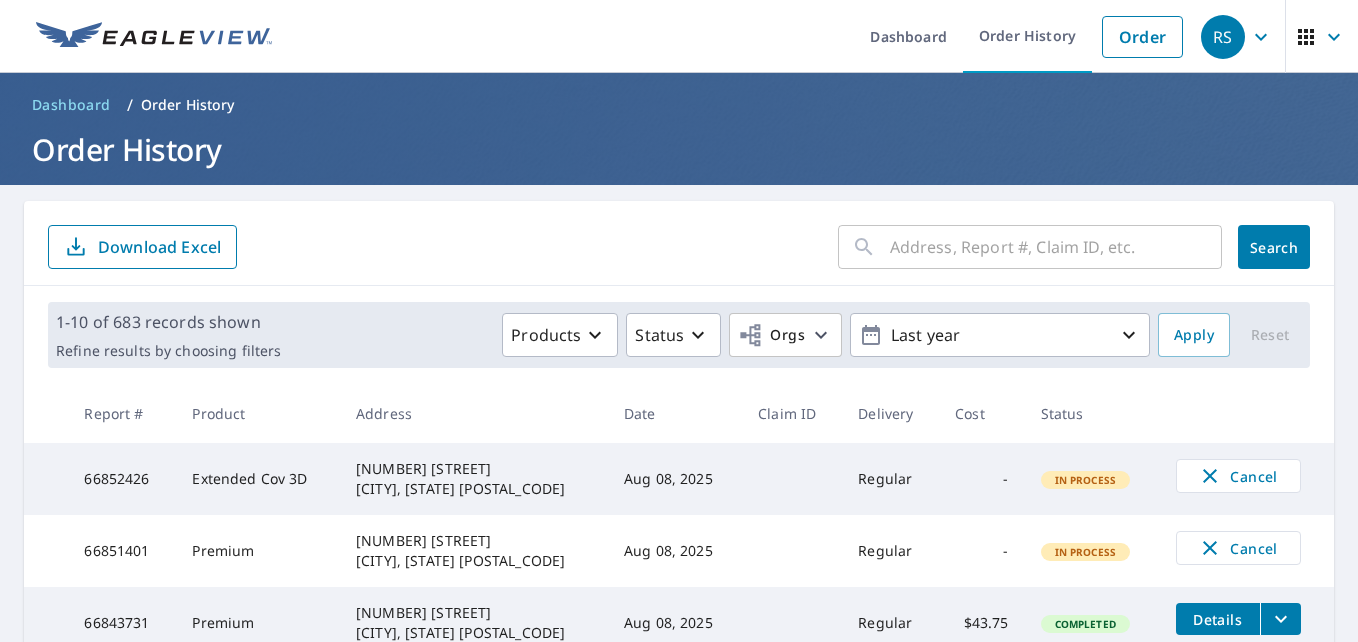 drag, startPoint x: 997, startPoint y: 267, endPoint x: 992, endPoint y: 256, distance: 12.083046 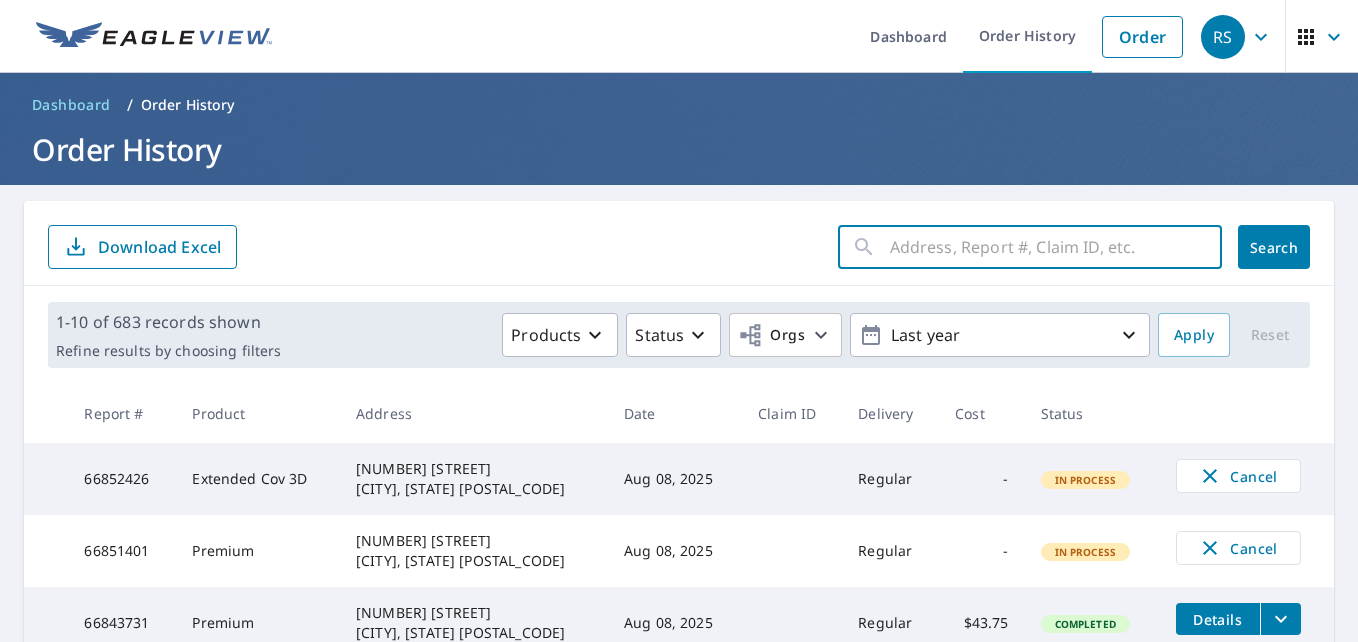 paste on "[NUMBER] [STREET] [CITY], [STATE] [POSTAL_CODE]" 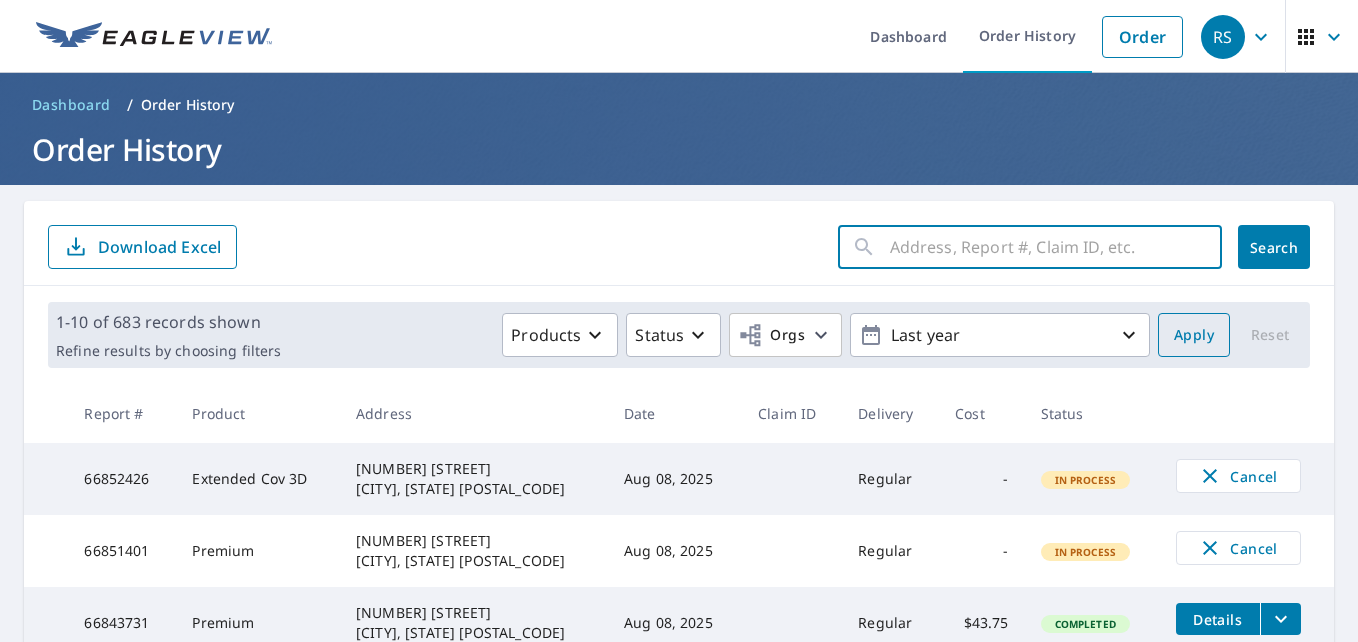 type on "[NUMBER] [STREET] [CITY], [STATE] [POSTAL_CODE]" 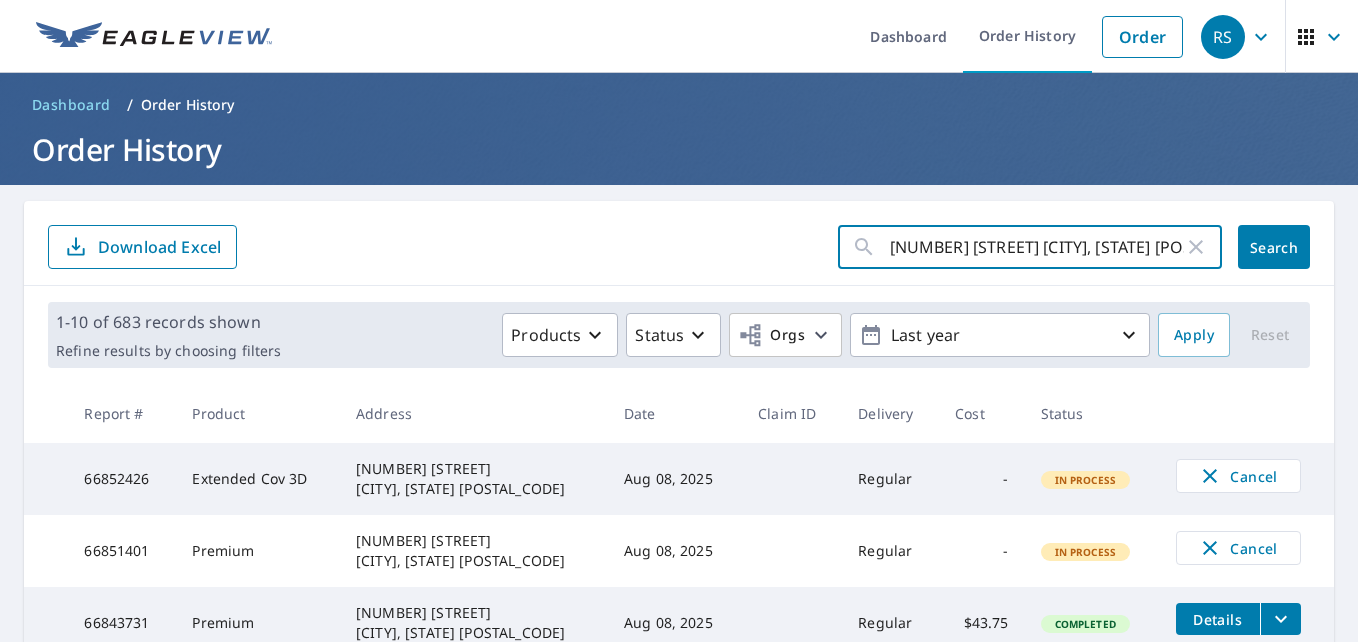 scroll, scrollTop: 0, scrollLeft: 25, axis: horizontal 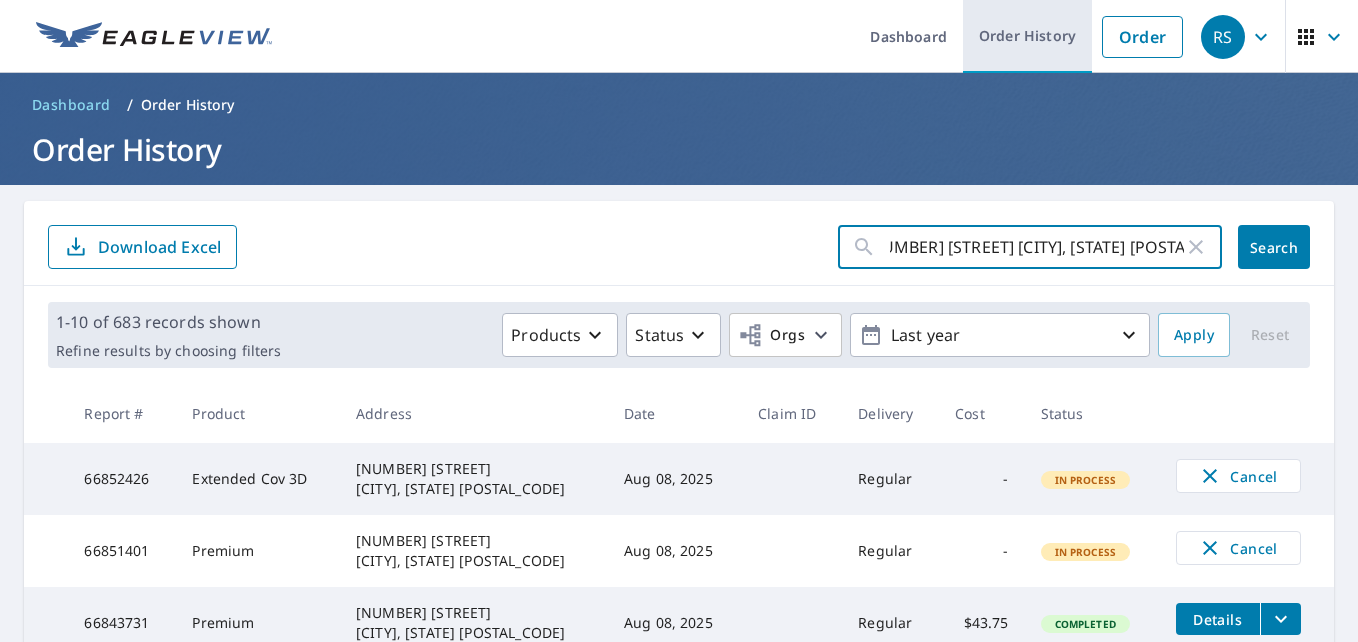 click on "Order History" at bounding box center [1027, 36] 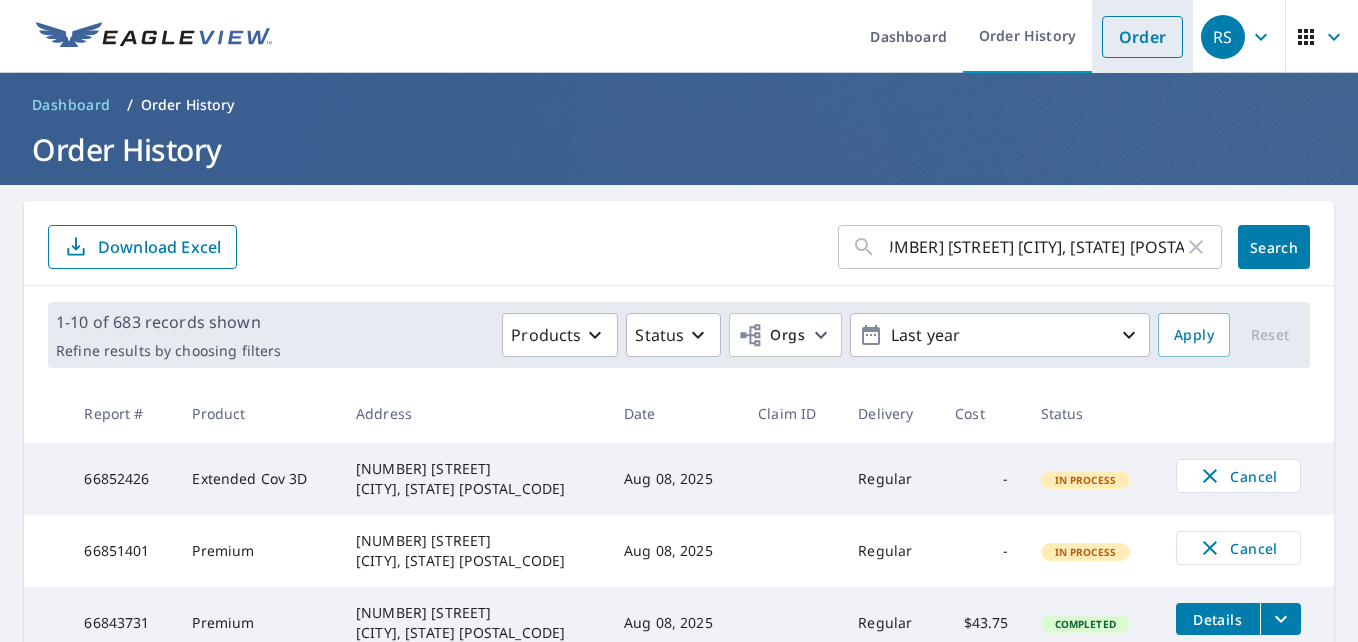 click on "Order" at bounding box center (1142, 37) 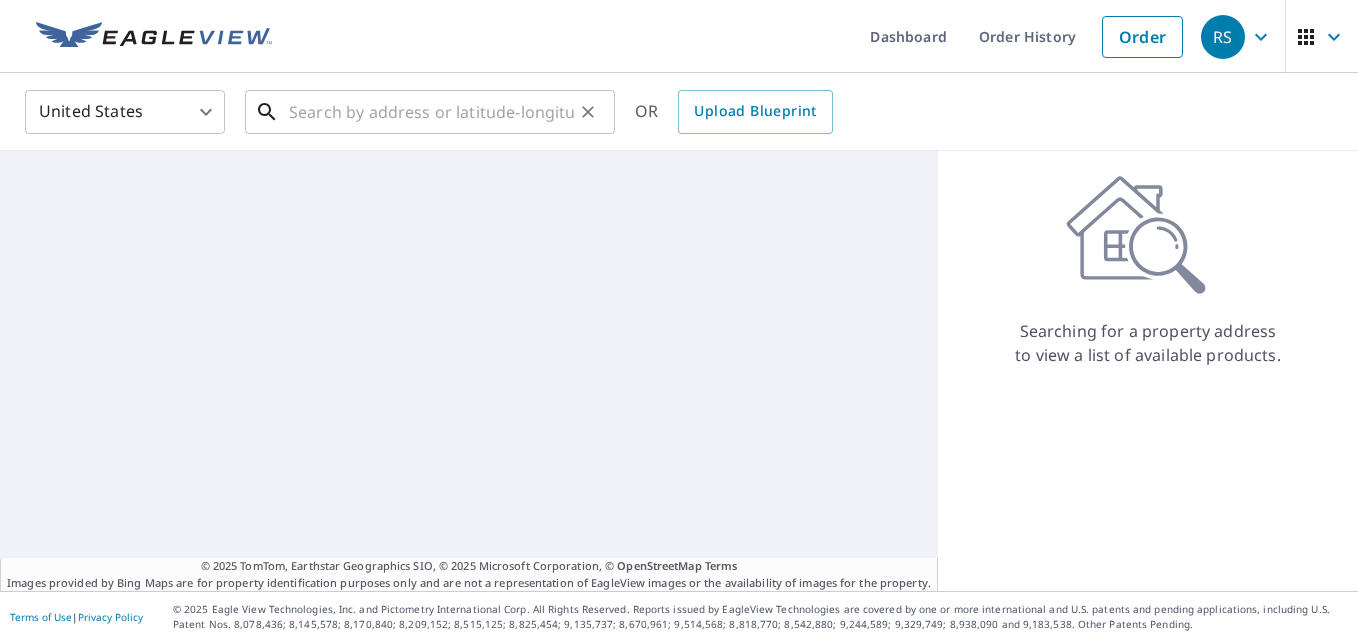 click at bounding box center [431, 112] 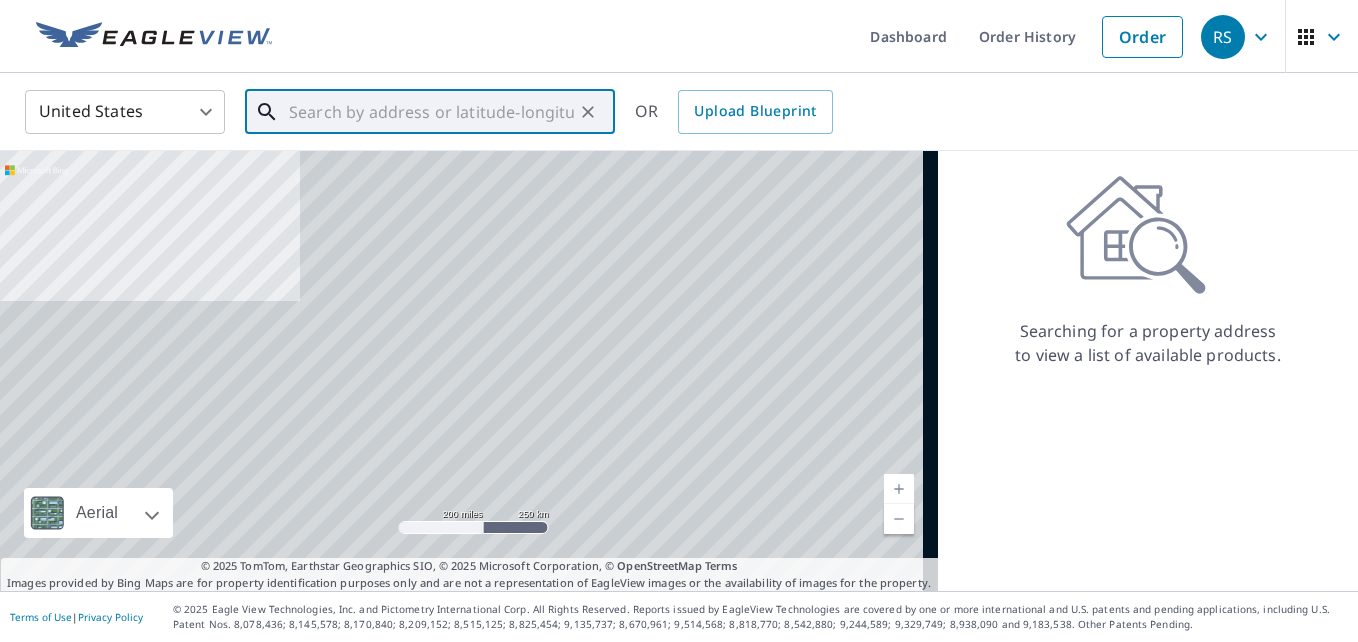 paste on "[NUMBER] [STREET] [CITY], [STATE] [POSTAL_CODE]" 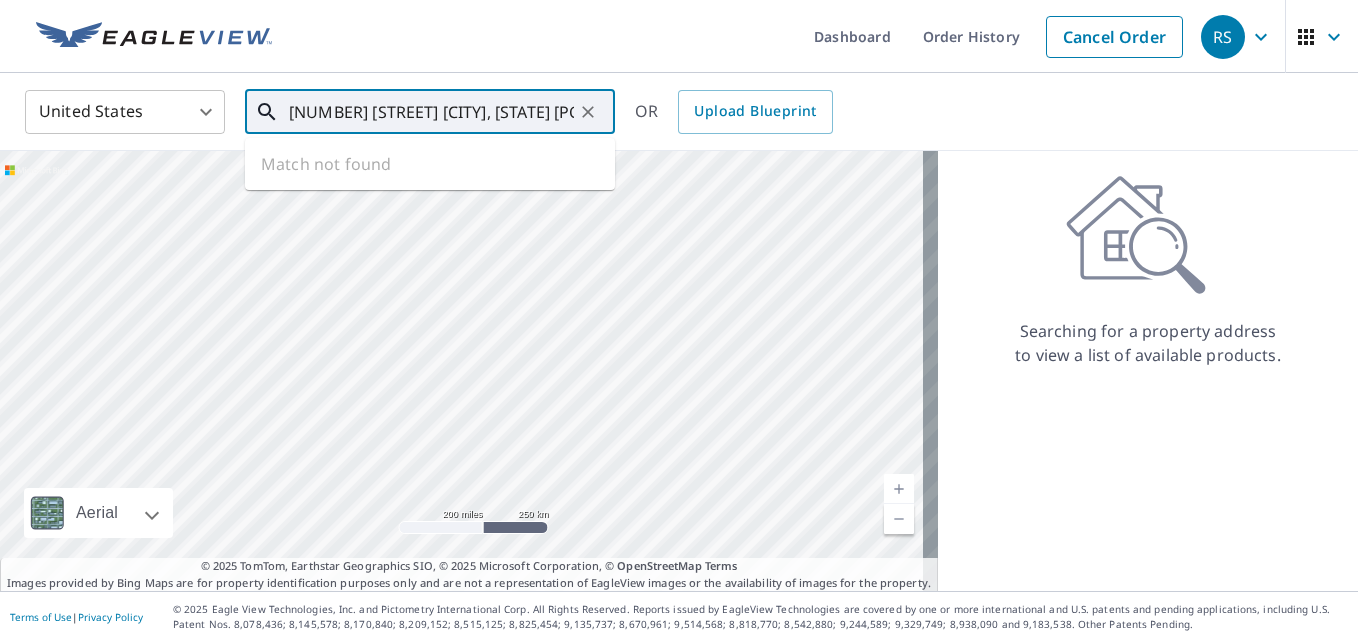 scroll, scrollTop: 0, scrollLeft: 34, axis: horizontal 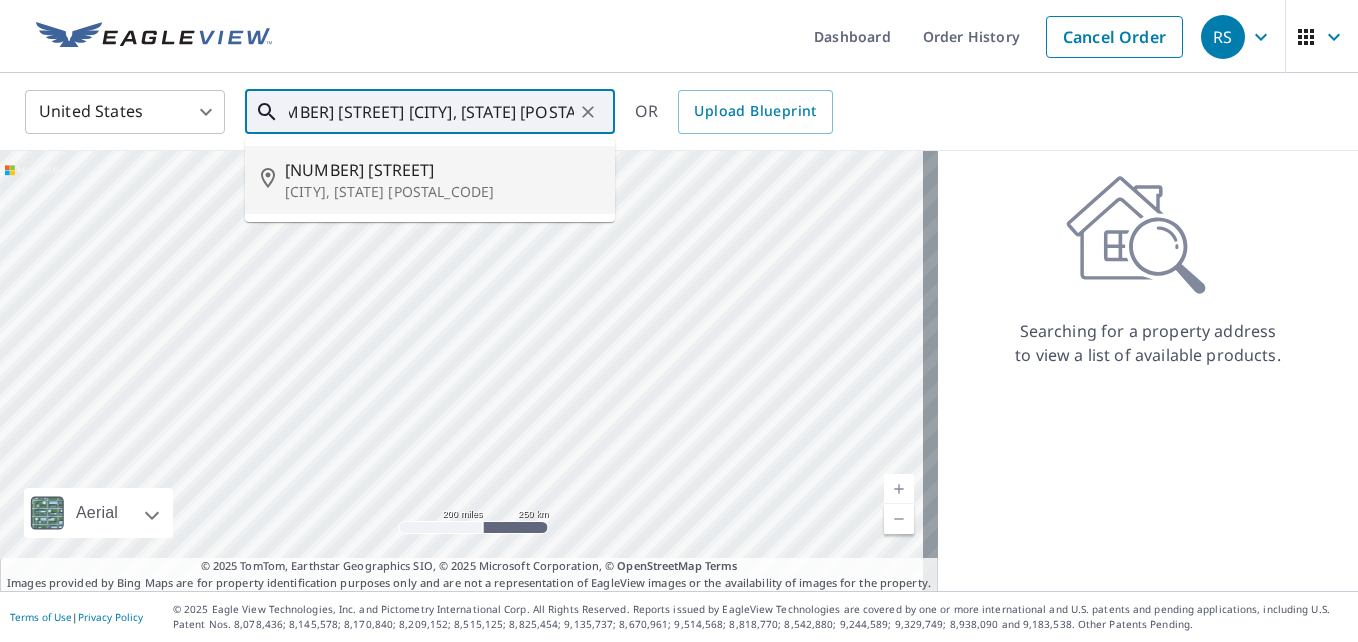 click on "[NUMBER] [STREET]" at bounding box center [442, 170] 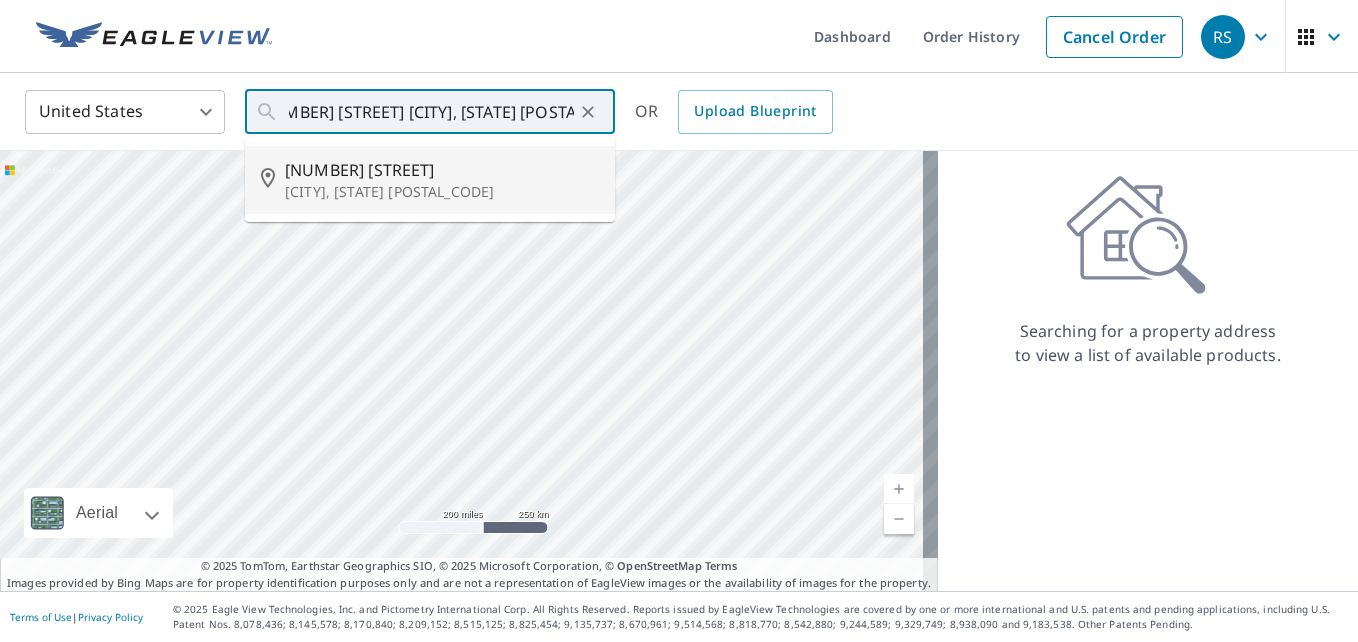 scroll, scrollTop: 0, scrollLeft: 0, axis: both 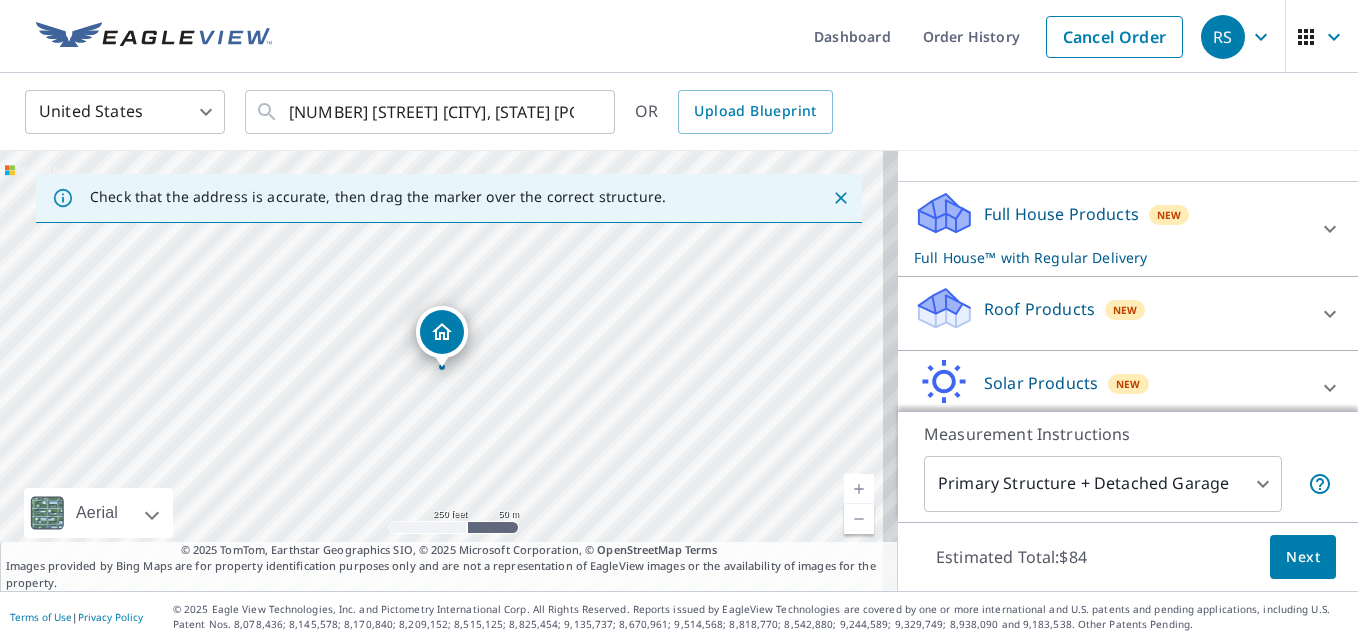 click on "Roof Products" at bounding box center (1039, 309) 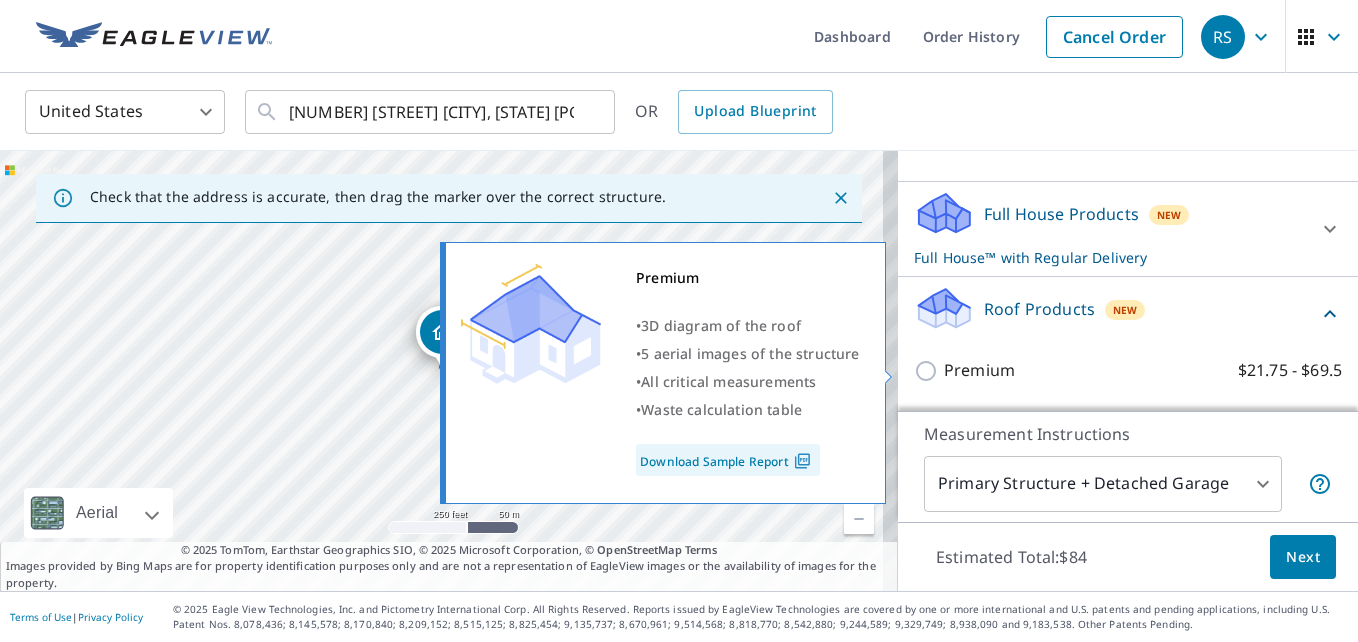 click on "Premium" at bounding box center (979, 370) 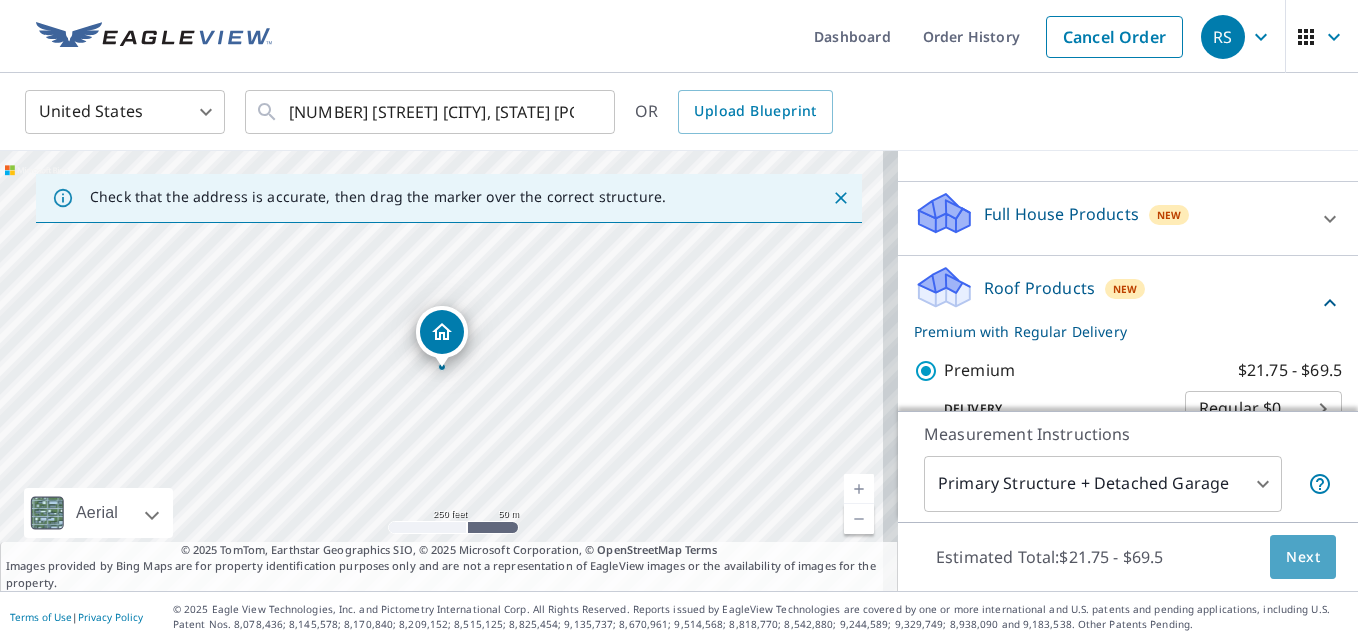 click on "Next" at bounding box center (1303, 557) 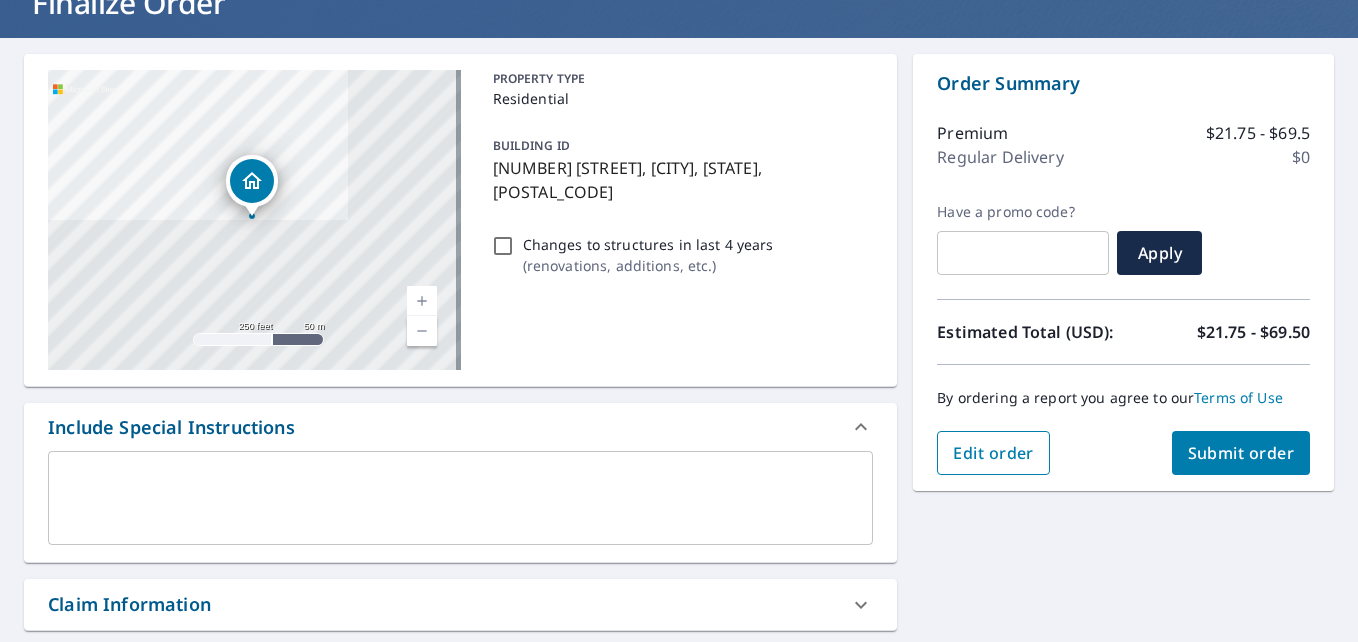 scroll, scrollTop: 200, scrollLeft: 0, axis: vertical 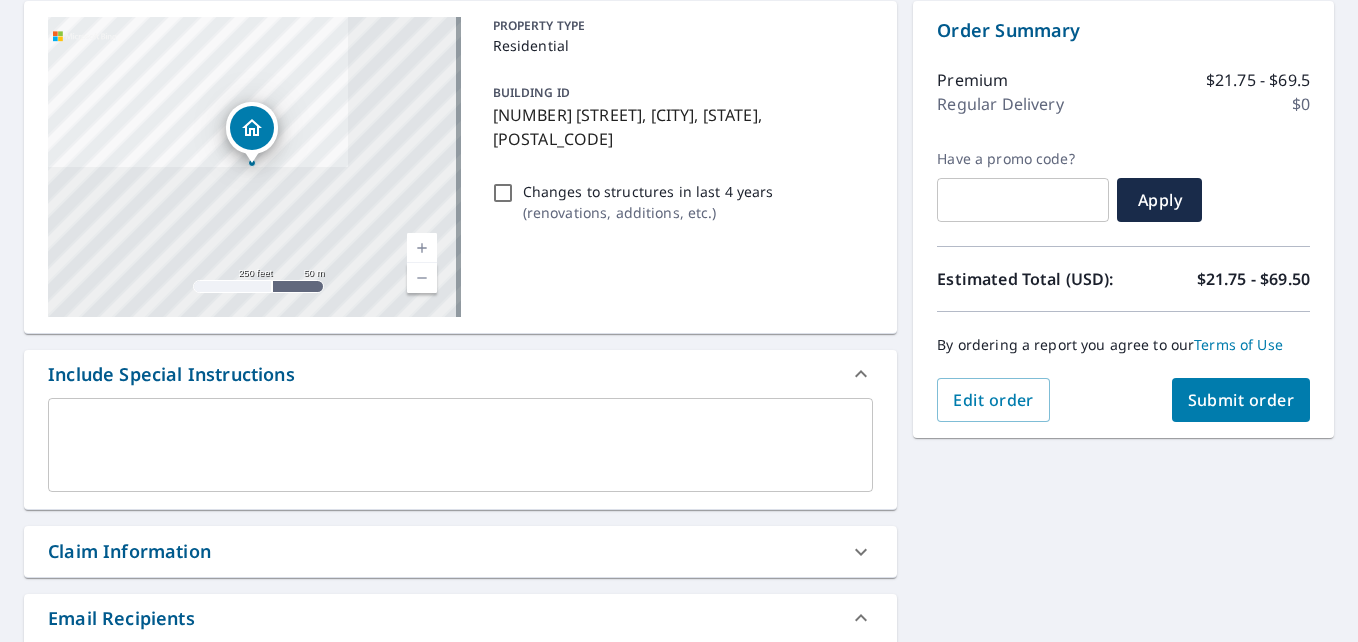 click on "Submit order" at bounding box center (1241, 400) 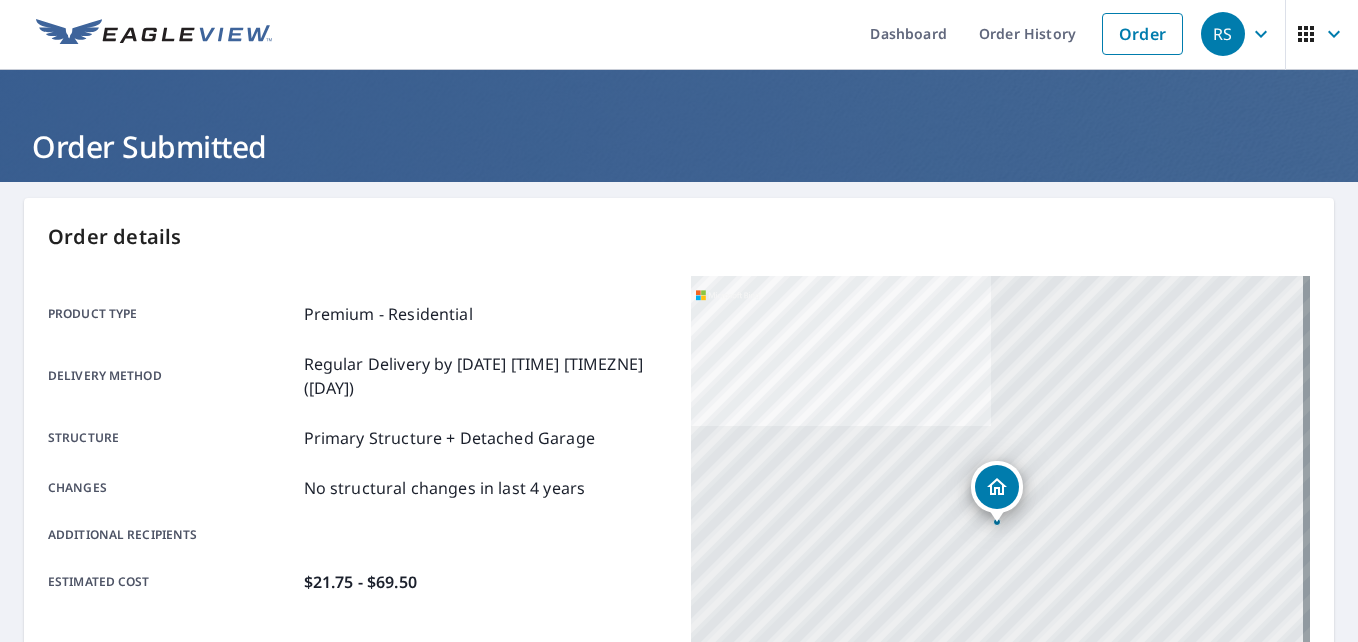 scroll, scrollTop: 0, scrollLeft: 0, axis: both 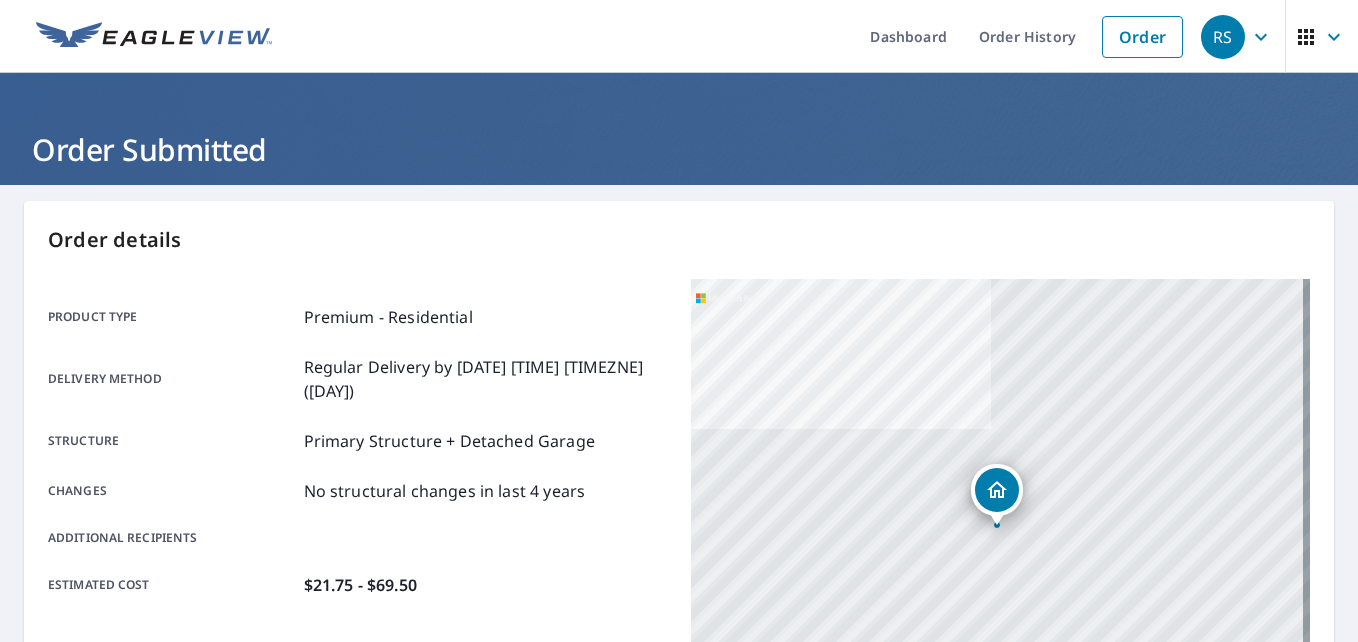 drag, startPoint x: 983, startPoint y: 32, endPoint x: 0, endPoint y: 163, distance: 991.6905 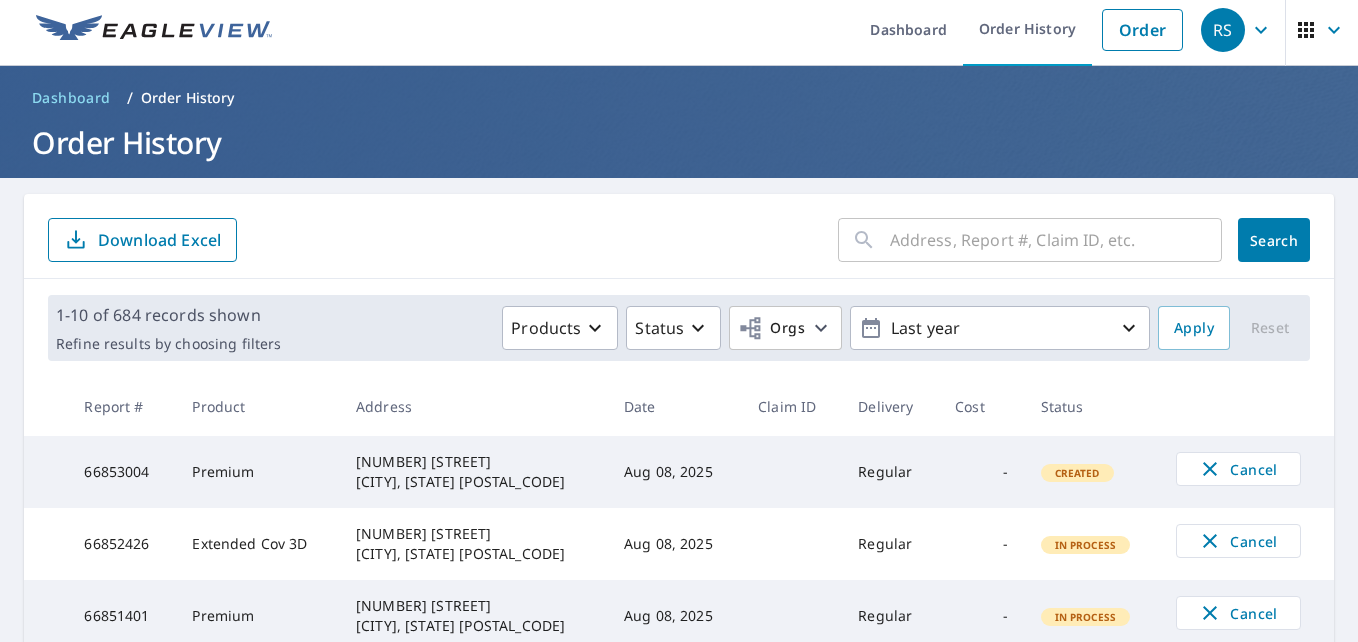 scroll, scrollTop: 0, scrollLeft: 0, axis: both 